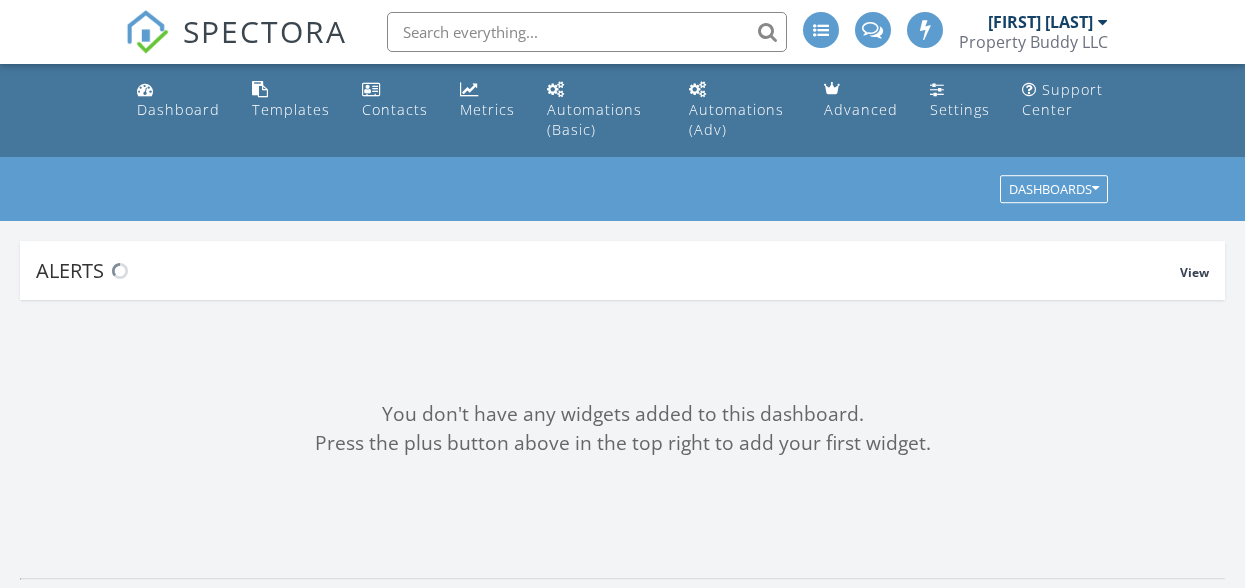 scroll, scrollTop: 0, scrollLeft: 0, axis: both 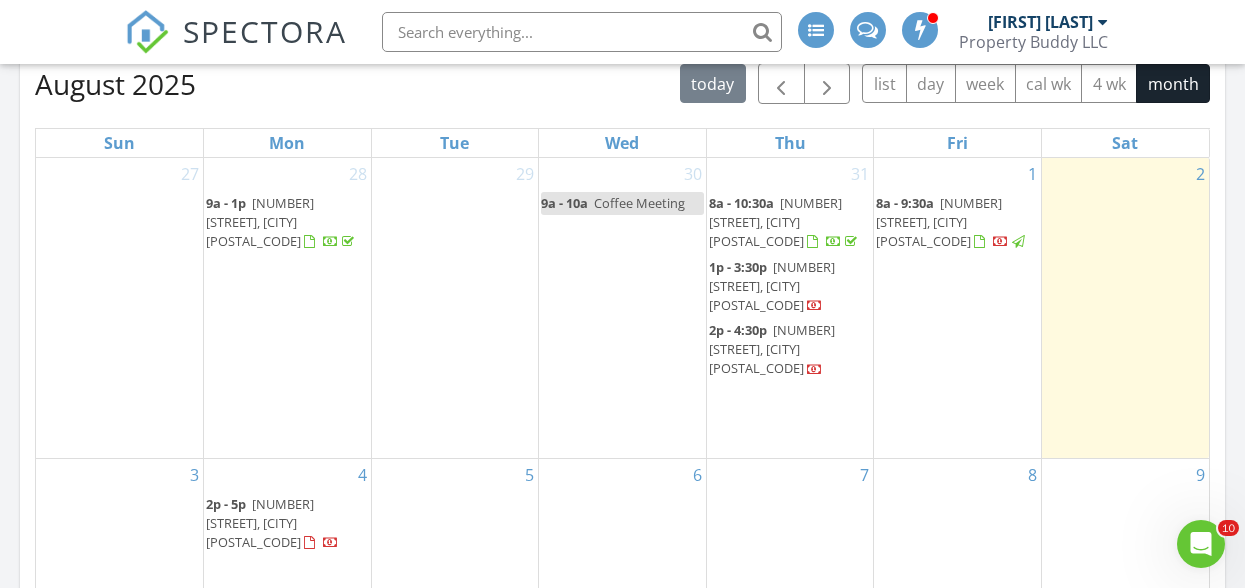 click on "4
2p - 5p
328 W Brady St, Butler 16001" at bounding box center (287, 524) 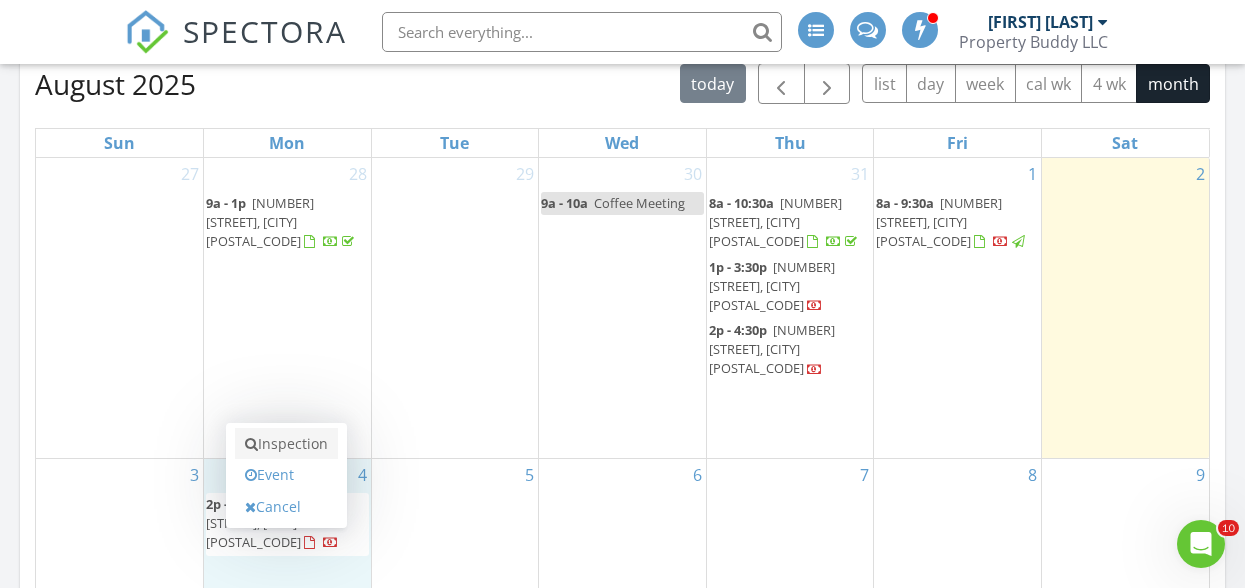 click on "Inspection" at bounding box center [286, 444] 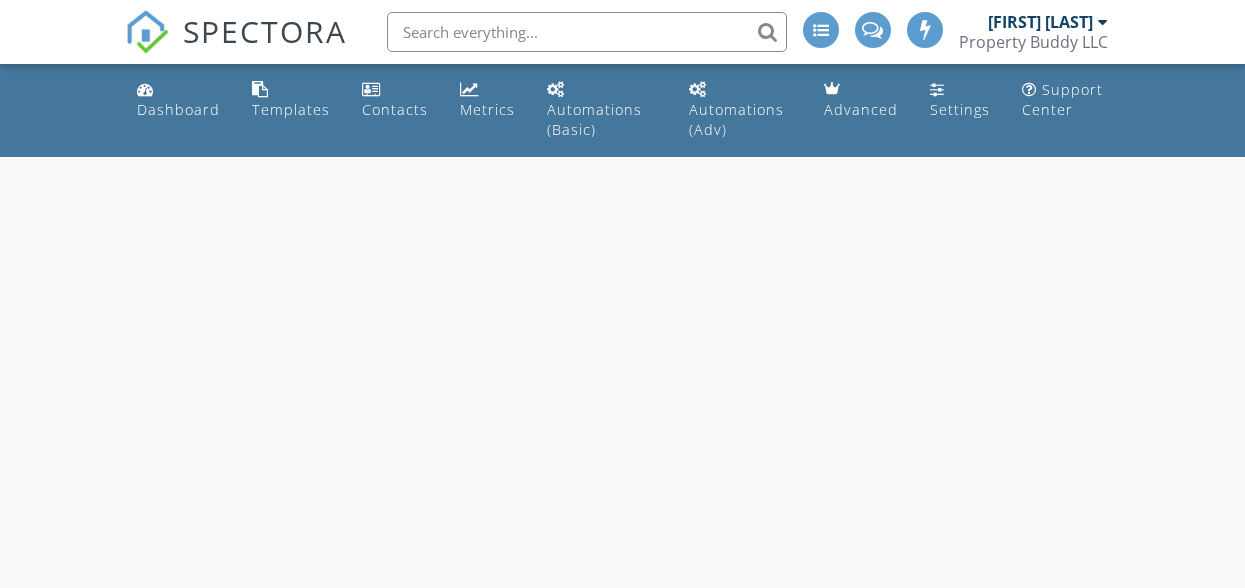 scroll, scrollTop: 0, scrollLeft: 0, axis: both 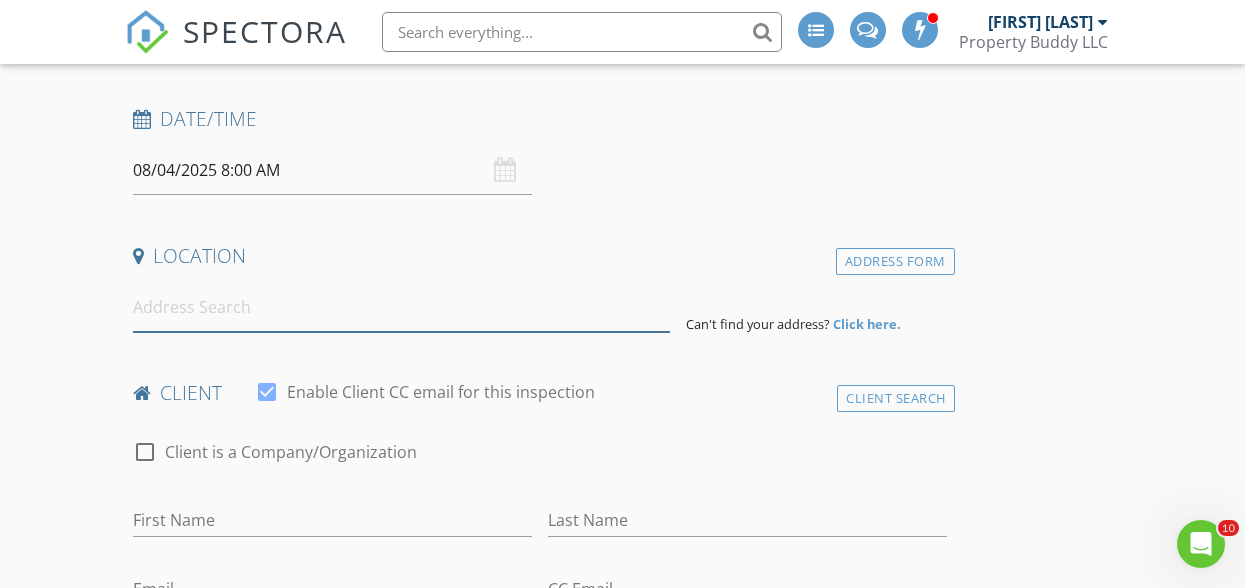 click at bounding box center [401, 307] 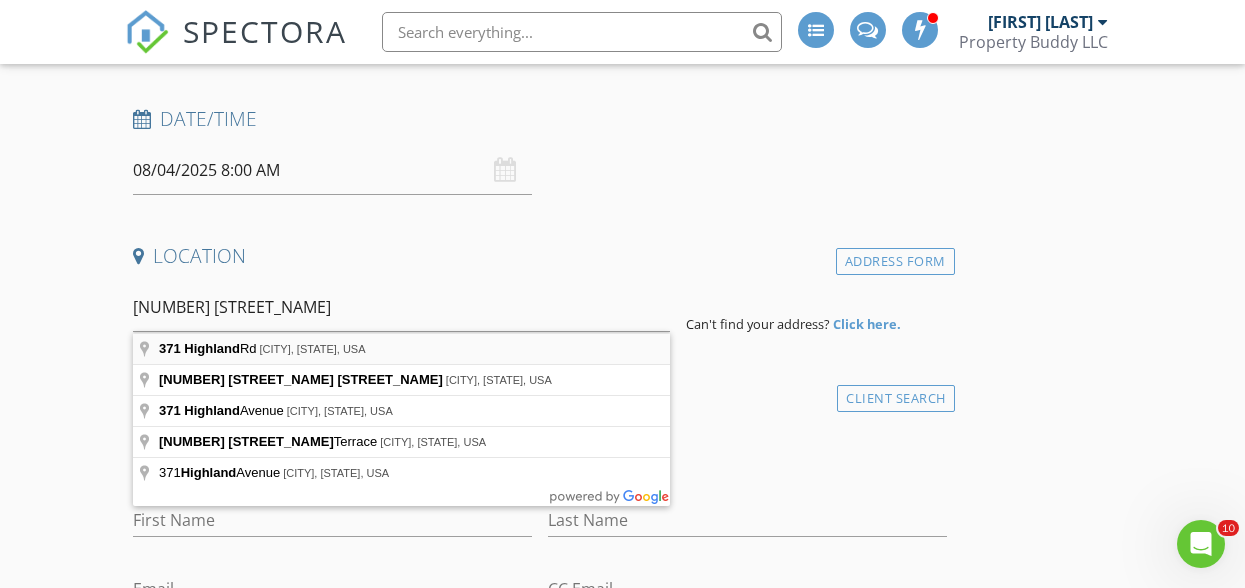 type on "371 Highland Rd, Pittsburgh, PA, USA" 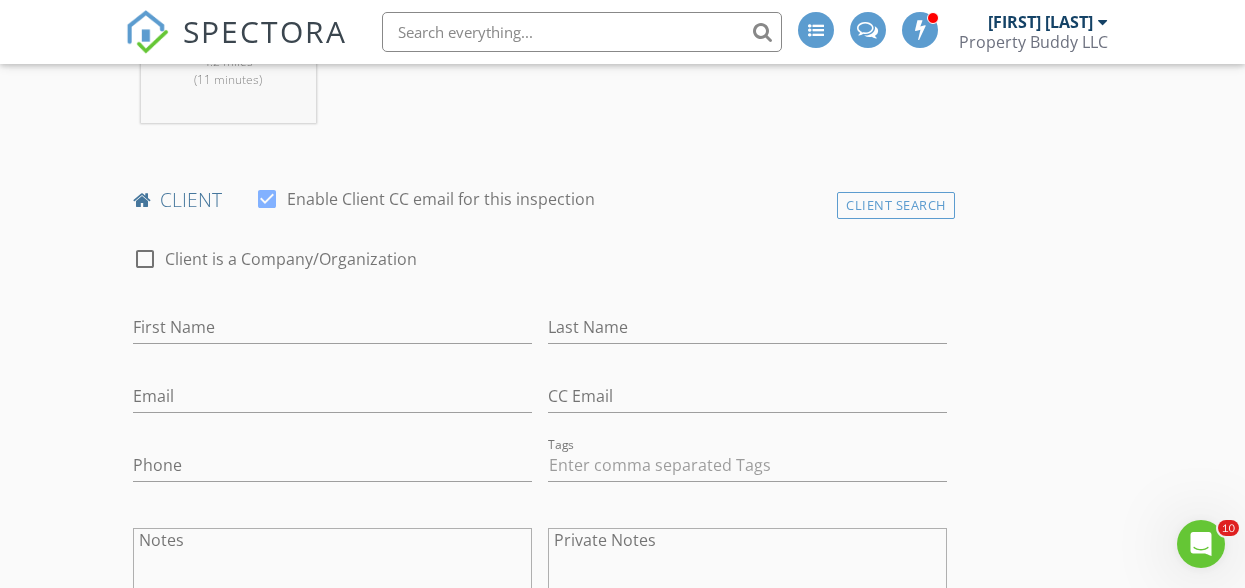 scroll, scrollTop: 928, scrollLeft: 0, axis: vertical 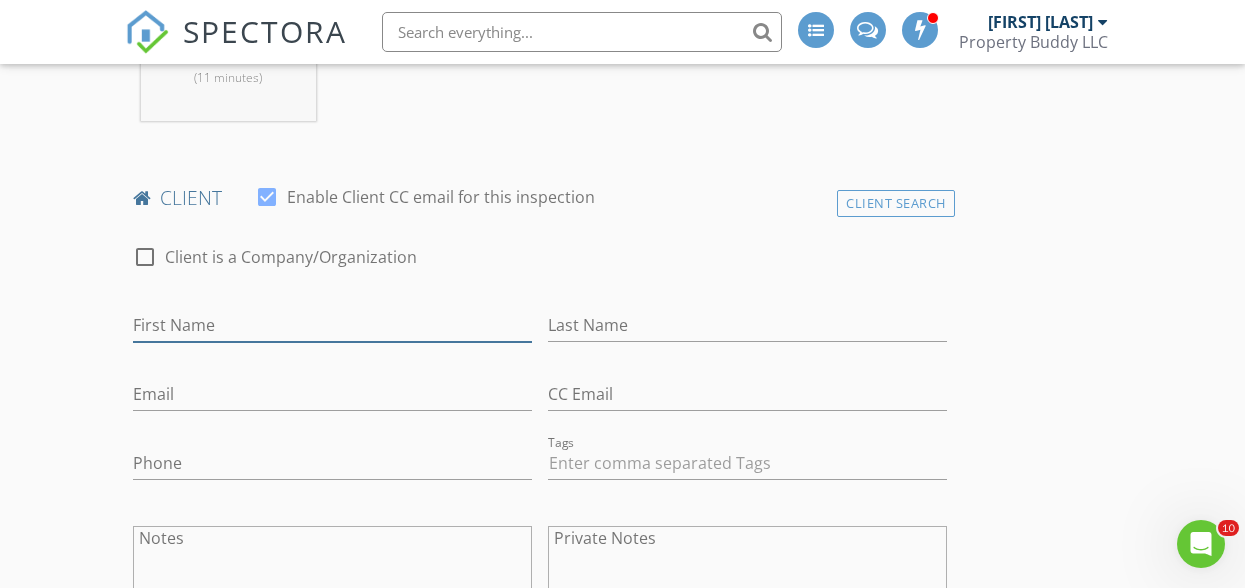 click on "First Name" at bounding box center [332, 325] 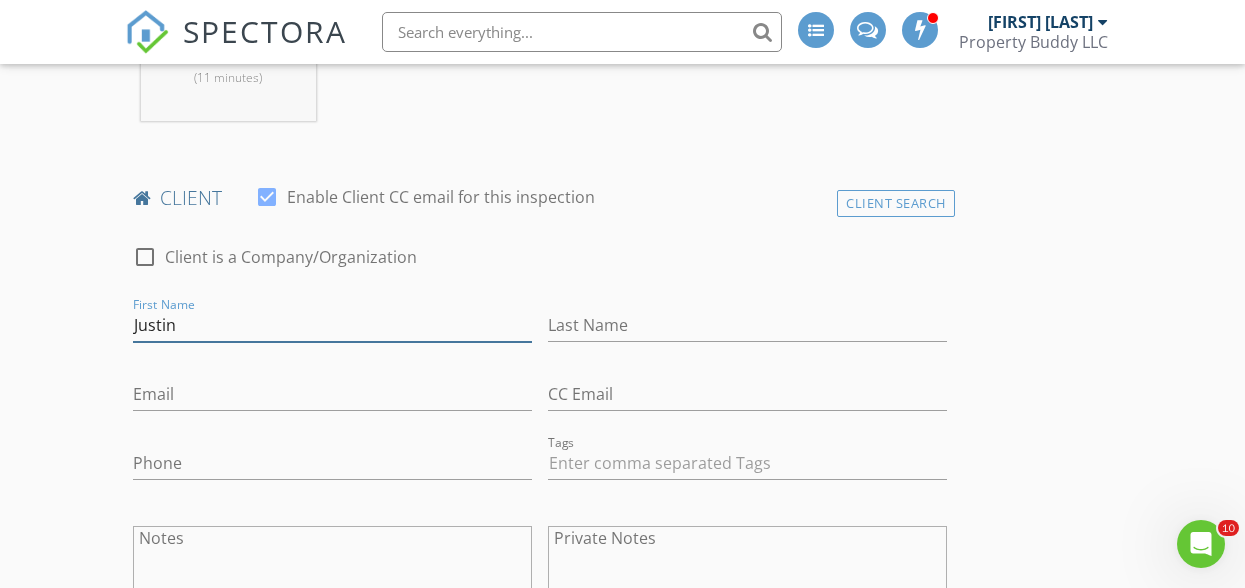 type on "Justin" 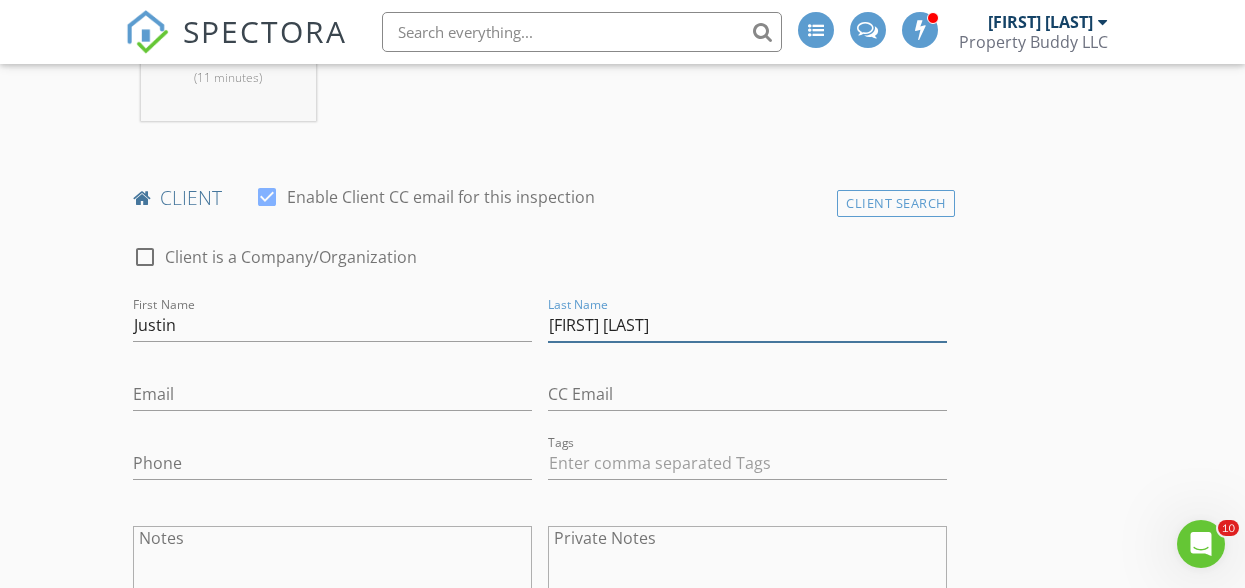 type on "Alexander" 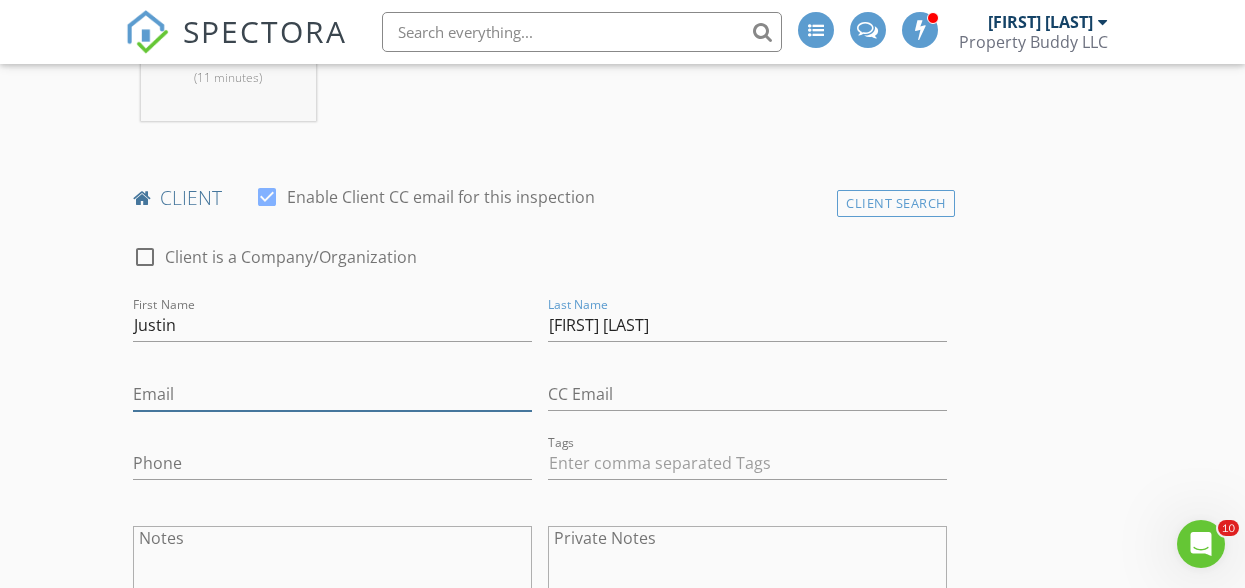 click on "Email" at bounding box center [332, 394] 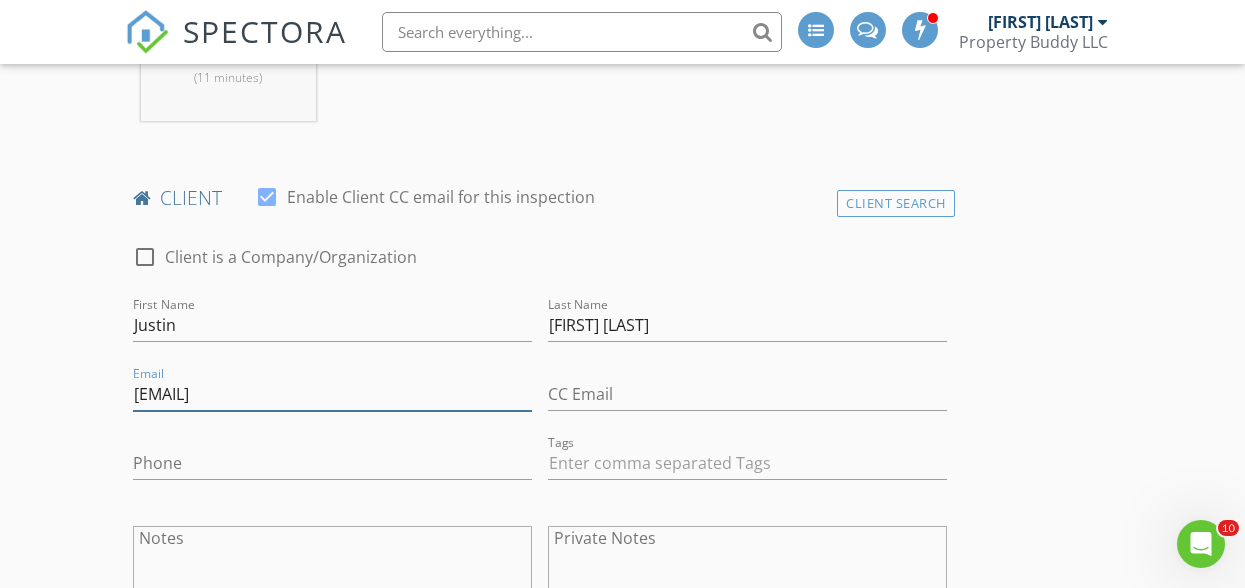 type on "justin676@live.com" 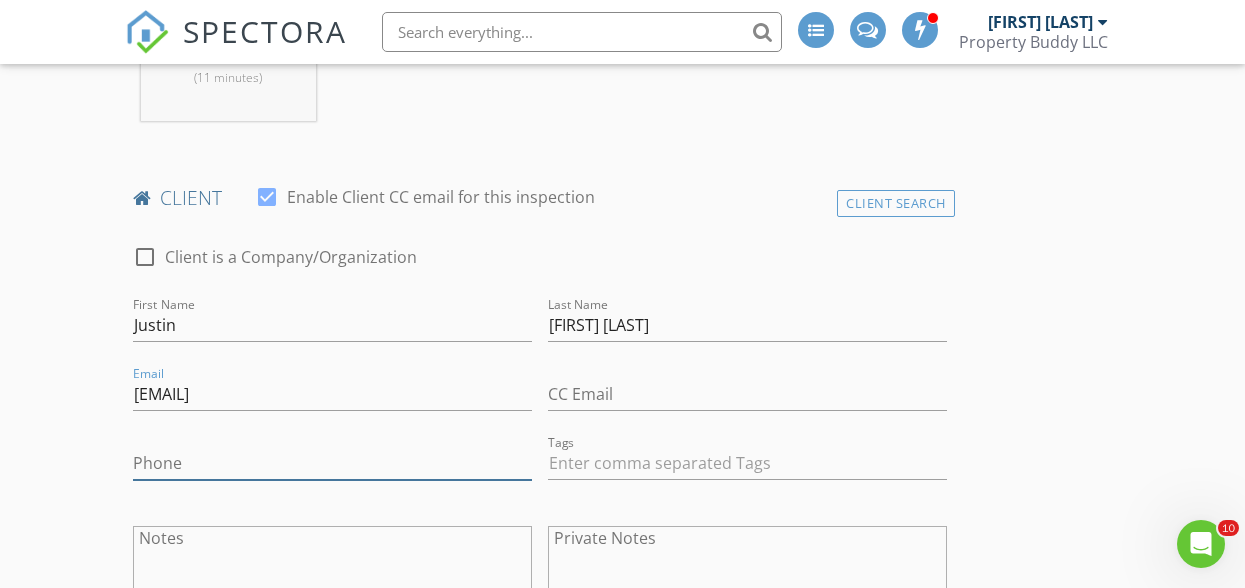 click on "Phone" at bounding box center (332, 463) 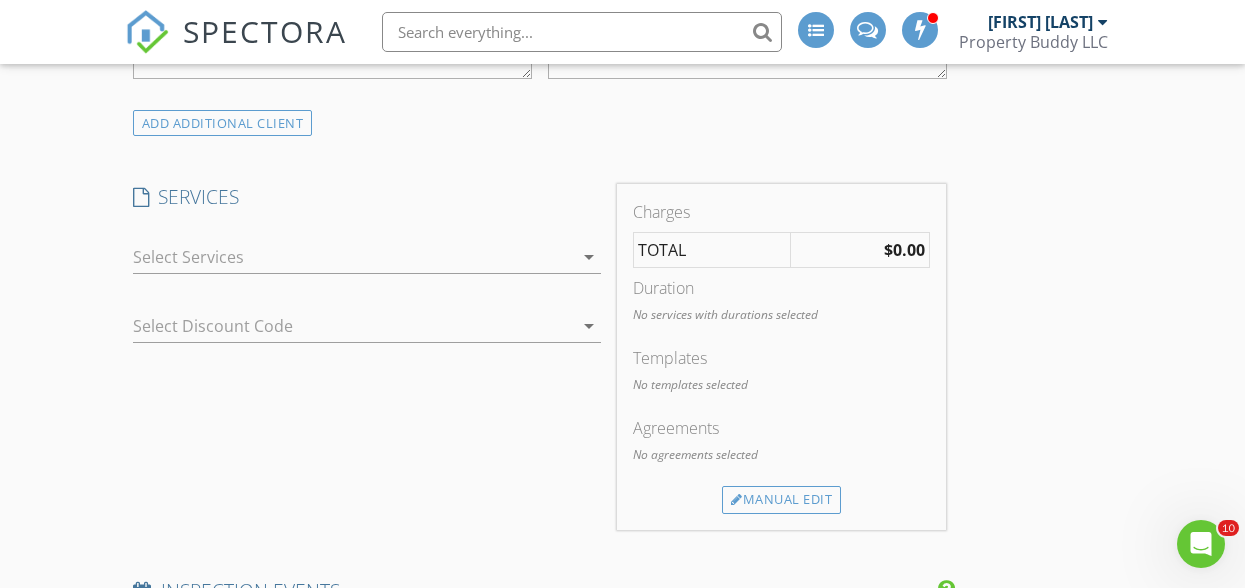scroll, scrollTop: 1476, scrollLeft: 0, axis: vertical 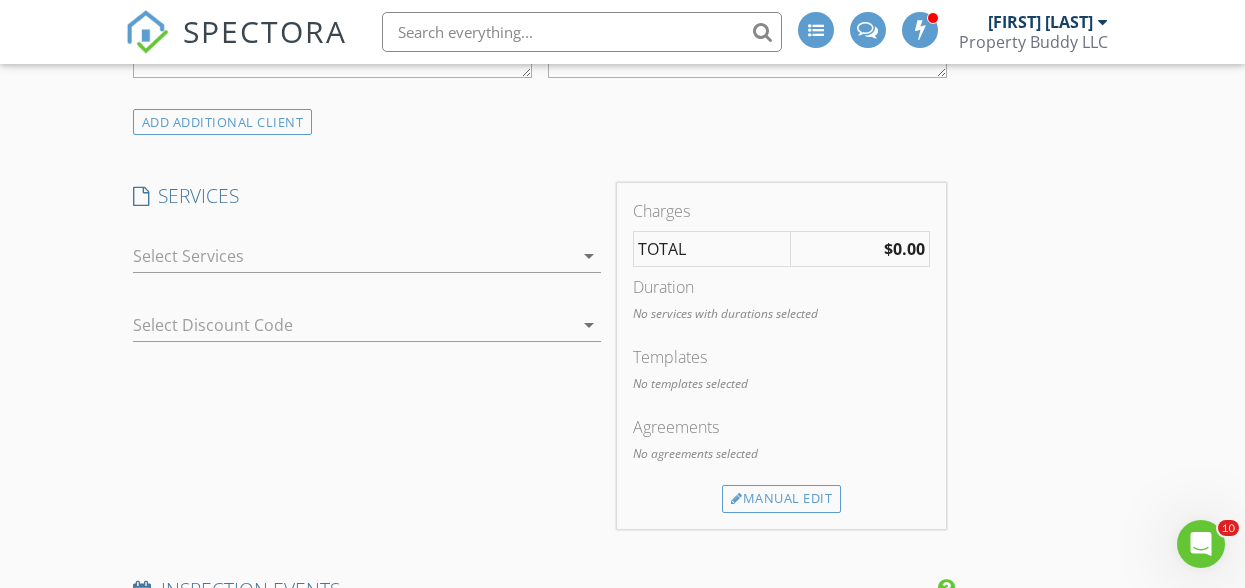 type on "406-218-8676" 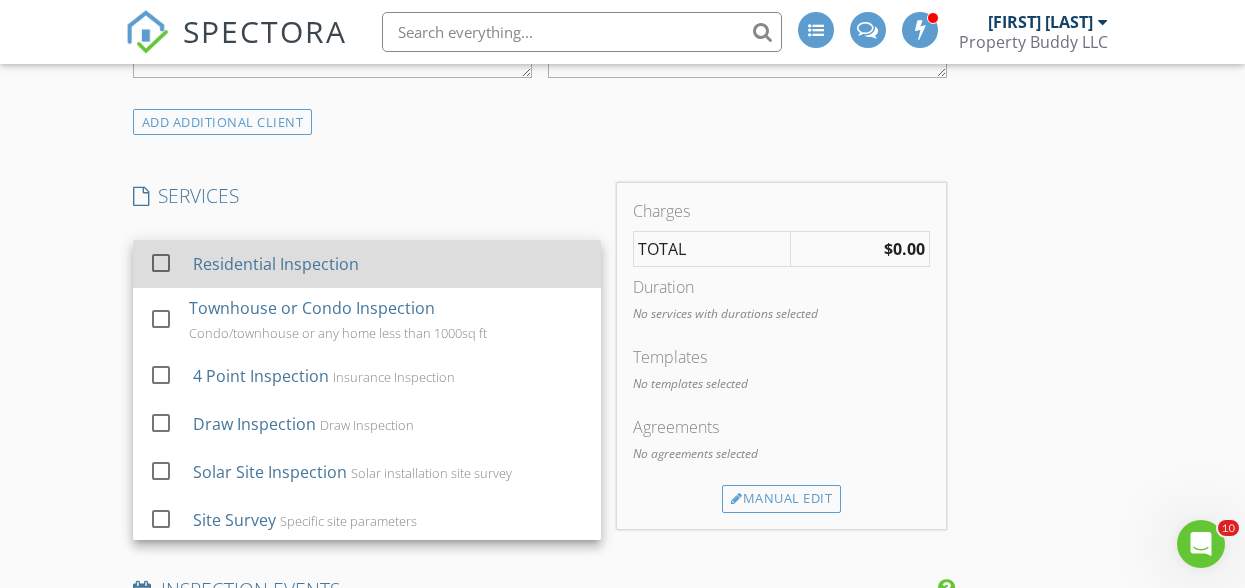 click on "Residential Inspection" at bounding box center [276, 264] 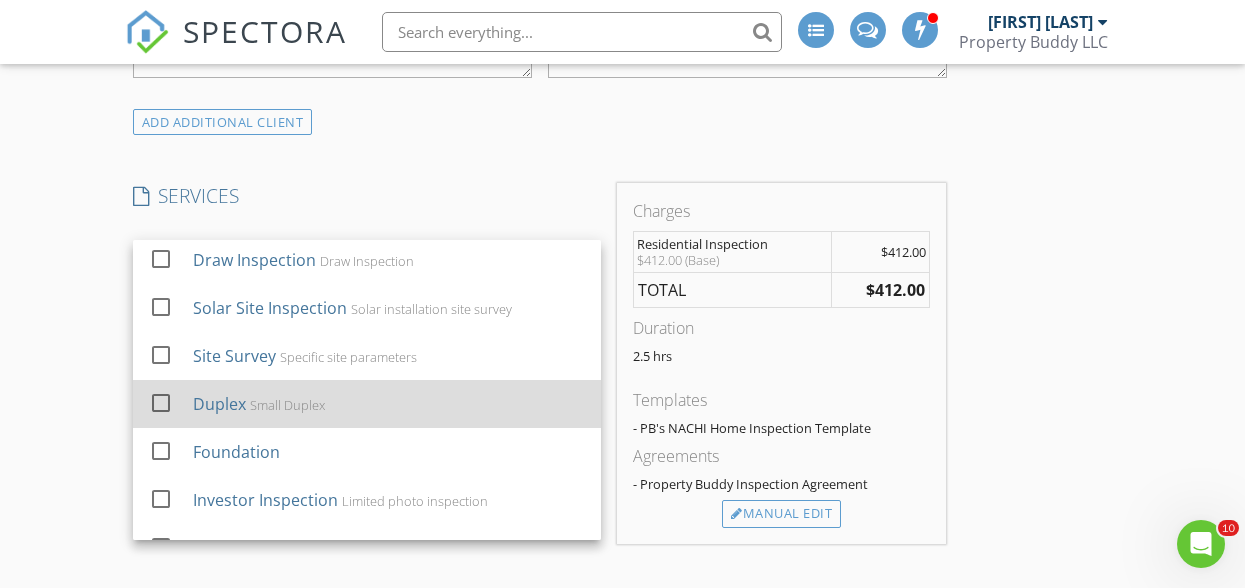 scroll, scrollTop: 196, scrollLeft: 0, axis: vertical 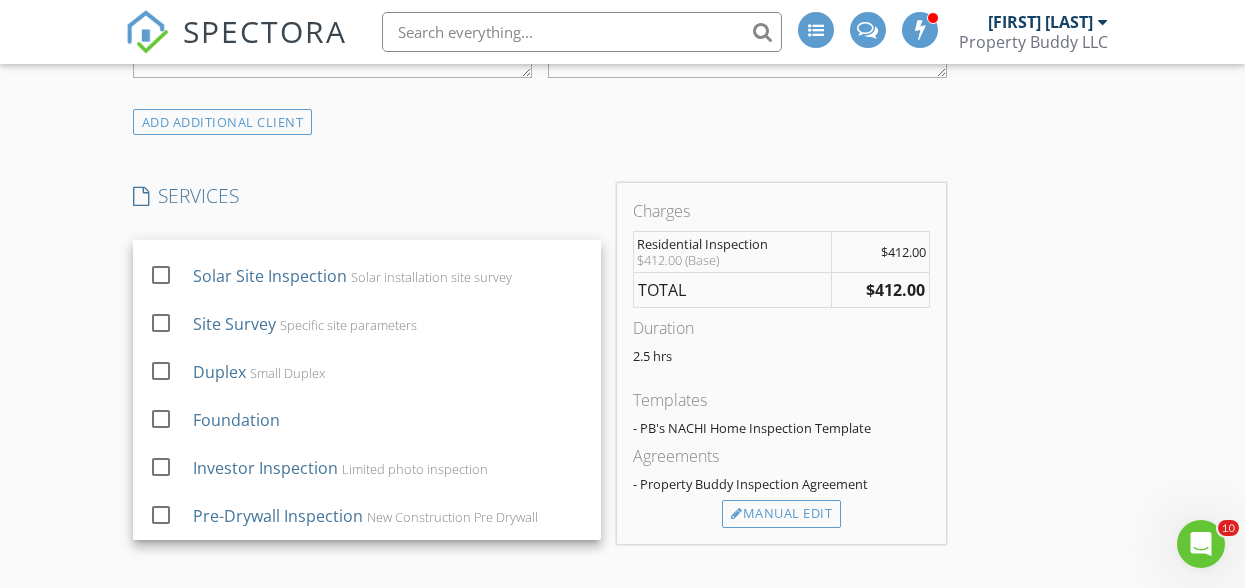 click on "New Inspection
INSPECTOR(S)
check_box   Jake Boyer   PRIMARY   Jake Boyer arrow_drop_down   check_box_outline_blank Jake Boyer specifically requested
Date/Time
08/04/2025 8:00 AM
Location
Address Search       Address 371 Highland Rd   Unit   City Pittsburgh   State PA   Zip 15235   County Allegheny     Square Feet 1461   Year Built 1940   Foundation arrow_drop_down     Jake Boyer     4.2 miles     (11 minutes)
client
check_box Enable Client CC email for this inspection   Client Search     check_box_outline_blank Client is a Company/Organization     First Name Justin   Last Name Alexander   Email justin676@live.com   CC Email   Phone 406-218-8676         Tags         Notes   Private Notes
ADD ADDITIONAL client
SERVICES
check_box   Residential Inspection" at bounding box center (622, 618) 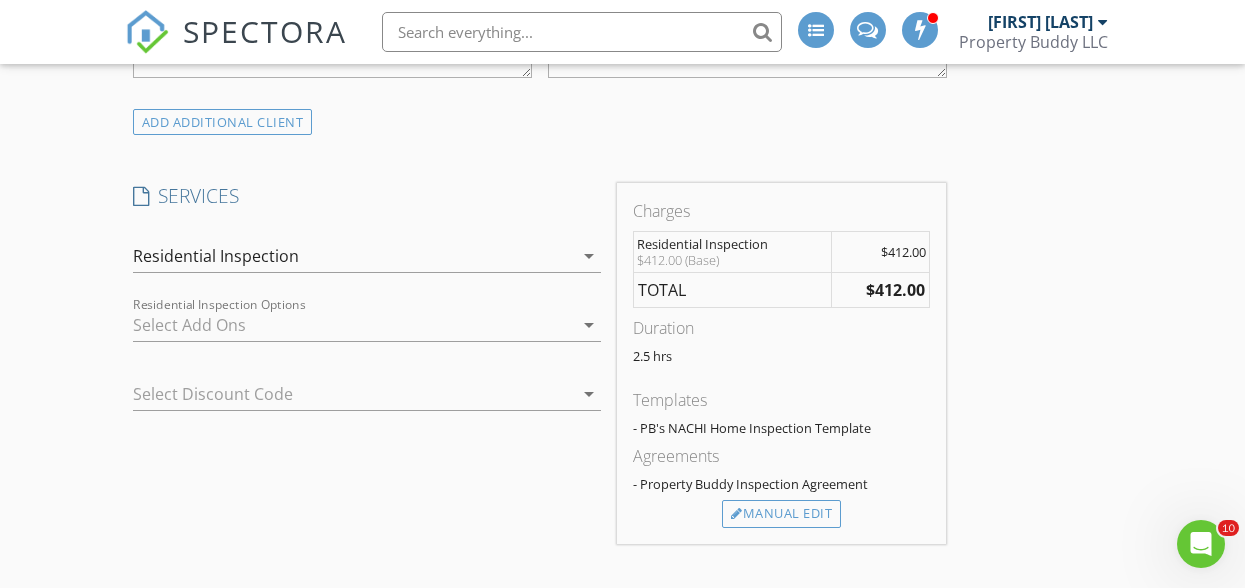 click at bounding box center (353, 325) 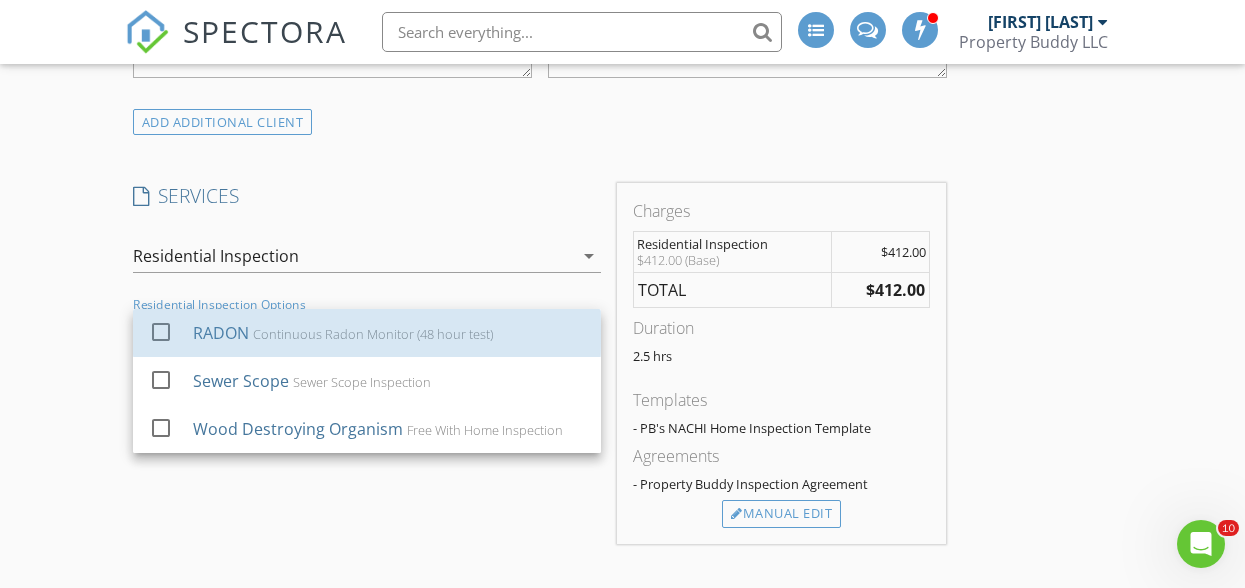 click on "Continuous Radon Monitor (48 hour test)" at bounding box center (373, 334) 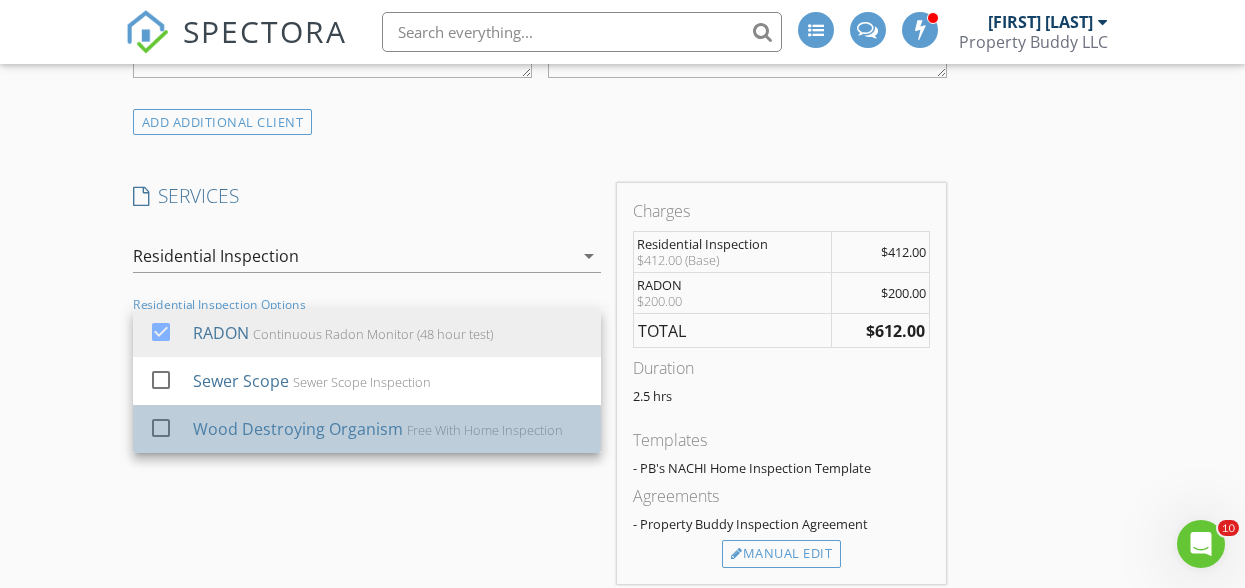 click on "Wood Destroying Organism" at bounding box center [298, 429] 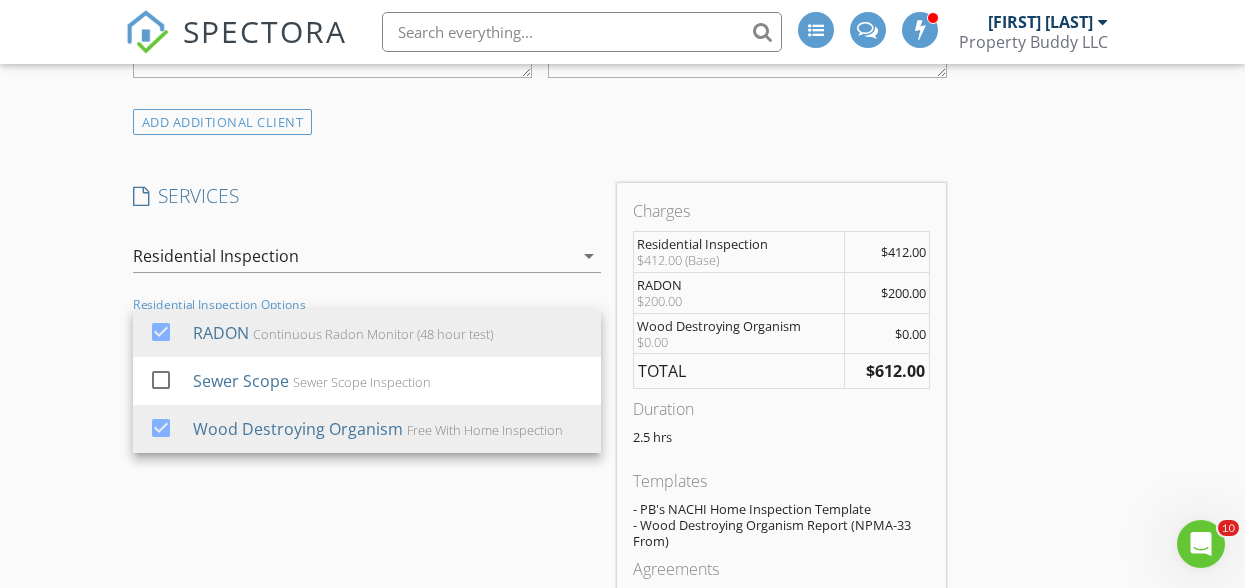 click on "New Inspection
INSPECTOR(S)
check_box   Jake Boyer   PRIMARY   Jake Boyer arrow_drop_down   check_box_outline_blank Jake Boyer specifically requested
Date/Time
08/04/2025 8:00 AM
Location
Address Search       Address 371 Highland Rd   Unit   City Pittsburgh   State PA   Zip 15235   County Allegheny     Square Feet 1461   Year Built 1940   Foundation arrow_drop_down     Jake Boyer     4.2 miles     (11 minutes)
client
check_box Enable Client CC email for this inspection   Client Search     check_box_outline_blank Client is a Company/Organization     First Name Justin   Last Name Alexander   Email justin676@live.com   CC Email   Phone 406-218-8676         Tags         Notes   Private Notes
ADD ADDITIONAL client
SERVICES
check_box   Residential Inspection" at bounding box center (622, 675) 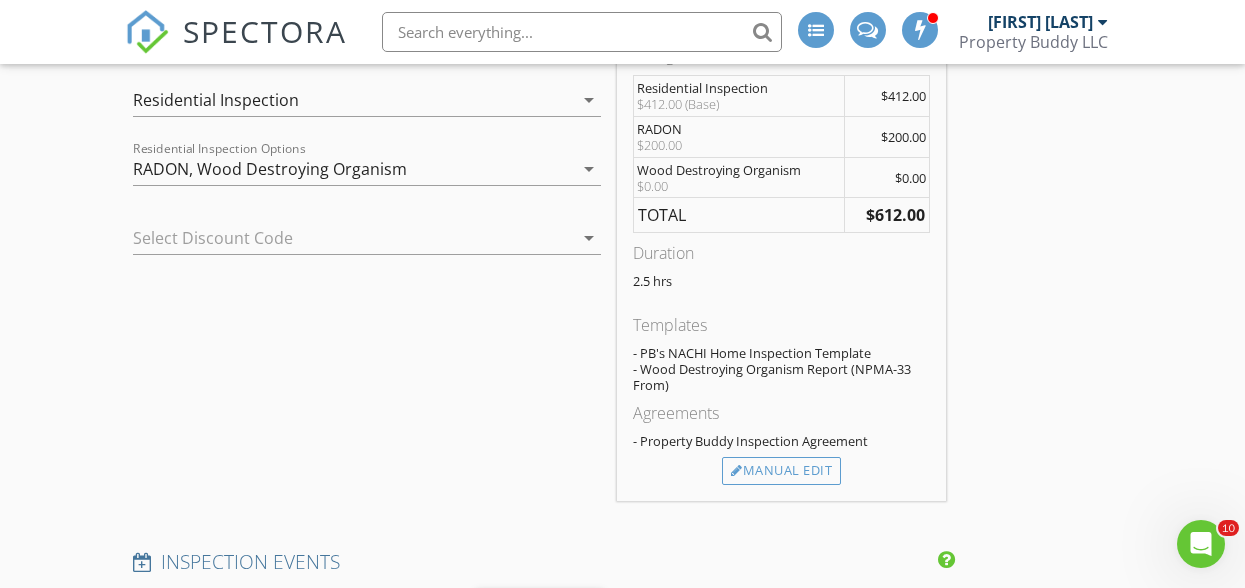 scroll, scrollTop: 1639, scrollLeft: 0, axis: vertical 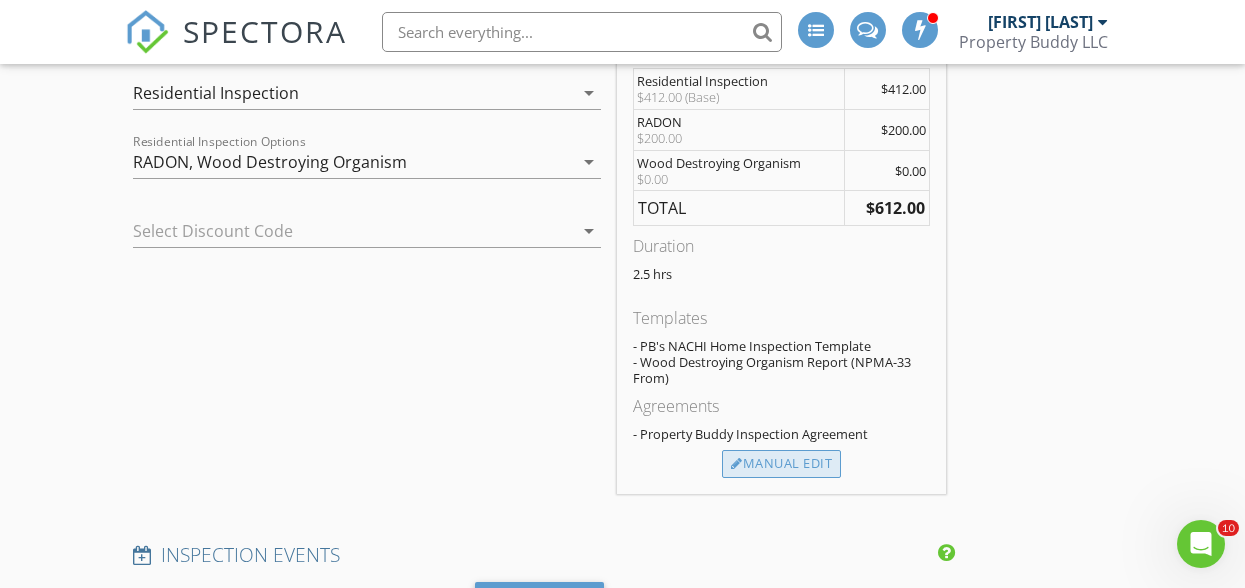 click on "Manual Edit" at bounding box center [781, 464] 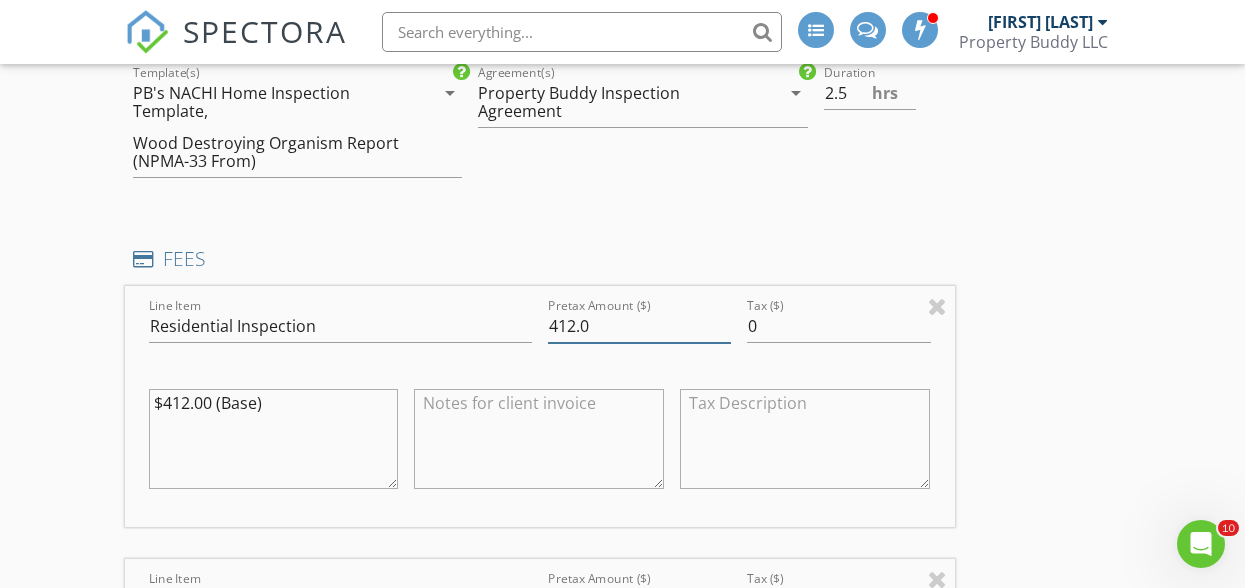 click on "412.0" at bounding box center [640, 326] 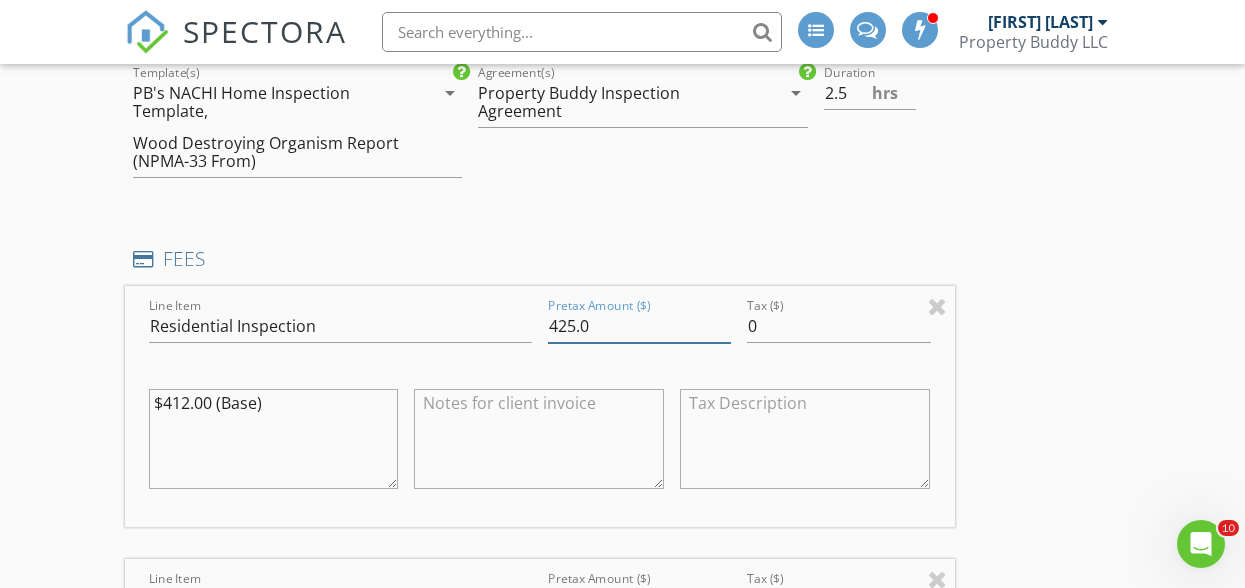 type on "425.0" 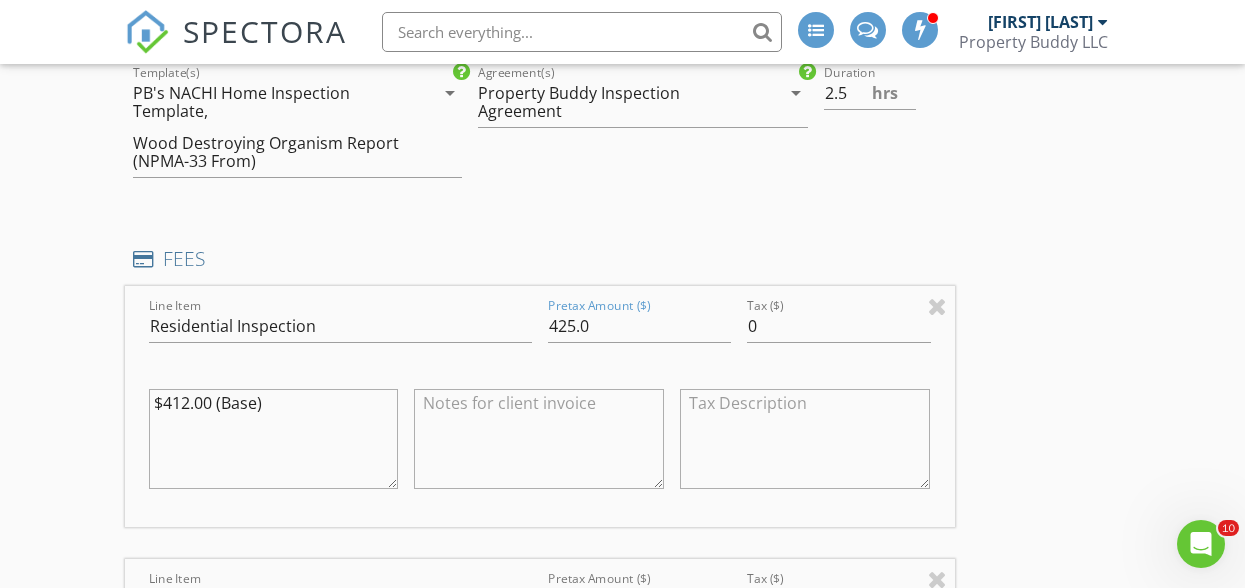 click on "$412.00 (Base)" at bounding box center [274, 439] 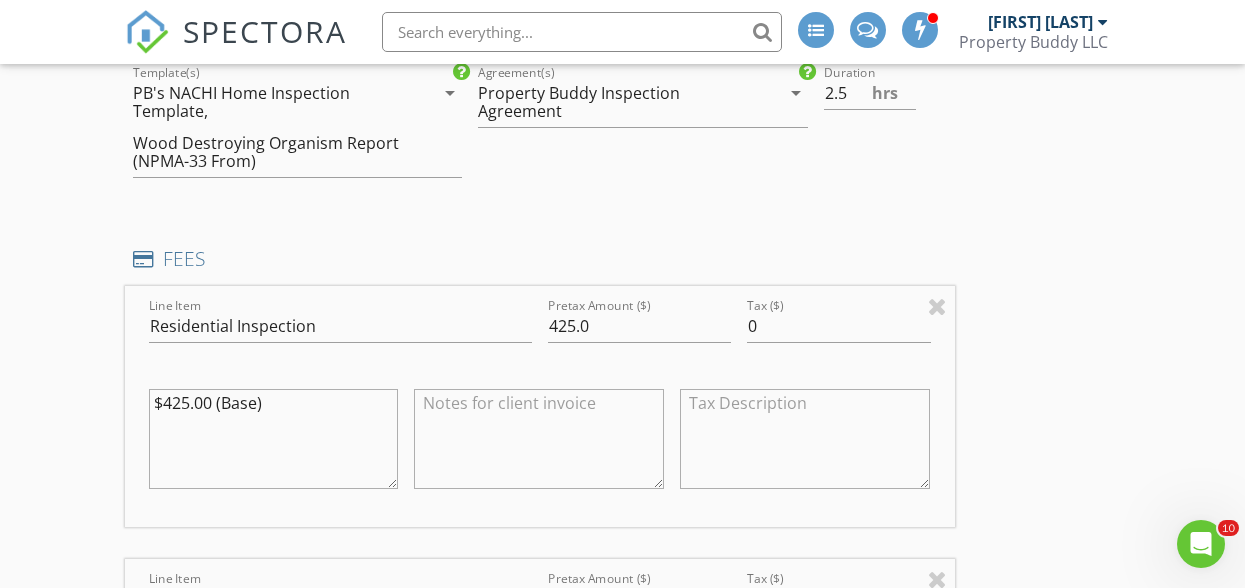 type on "$425.00 (Base)" 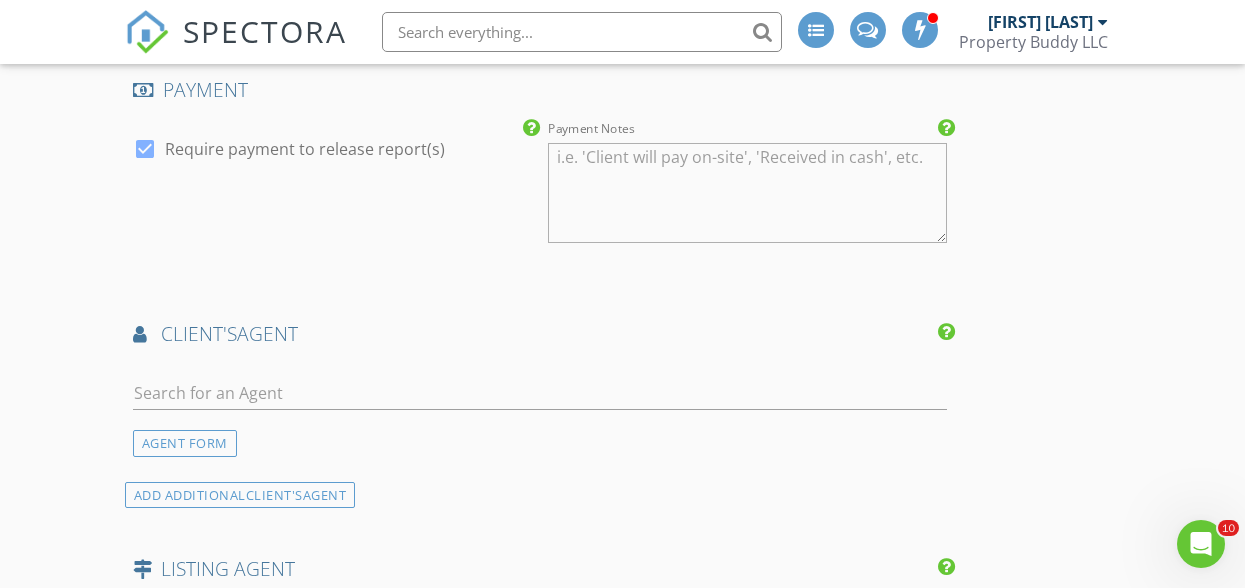 scroll, scrollTop: 2952, scrollLeft: 0, axis: vertical 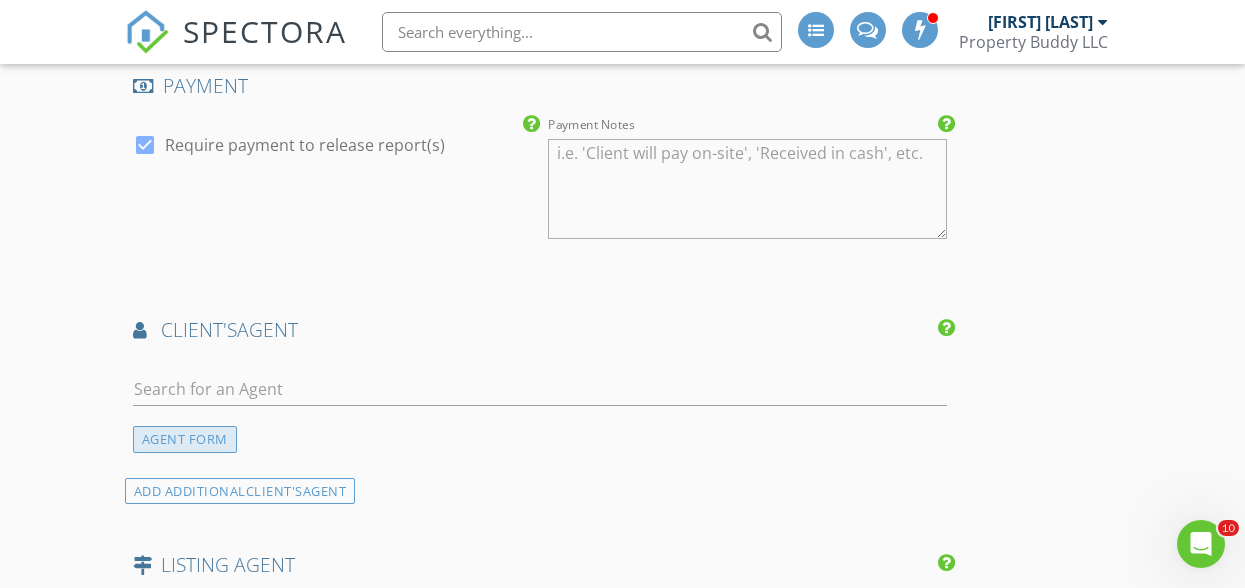 click on "AGENT FORM" at bounding box center [185, 439] 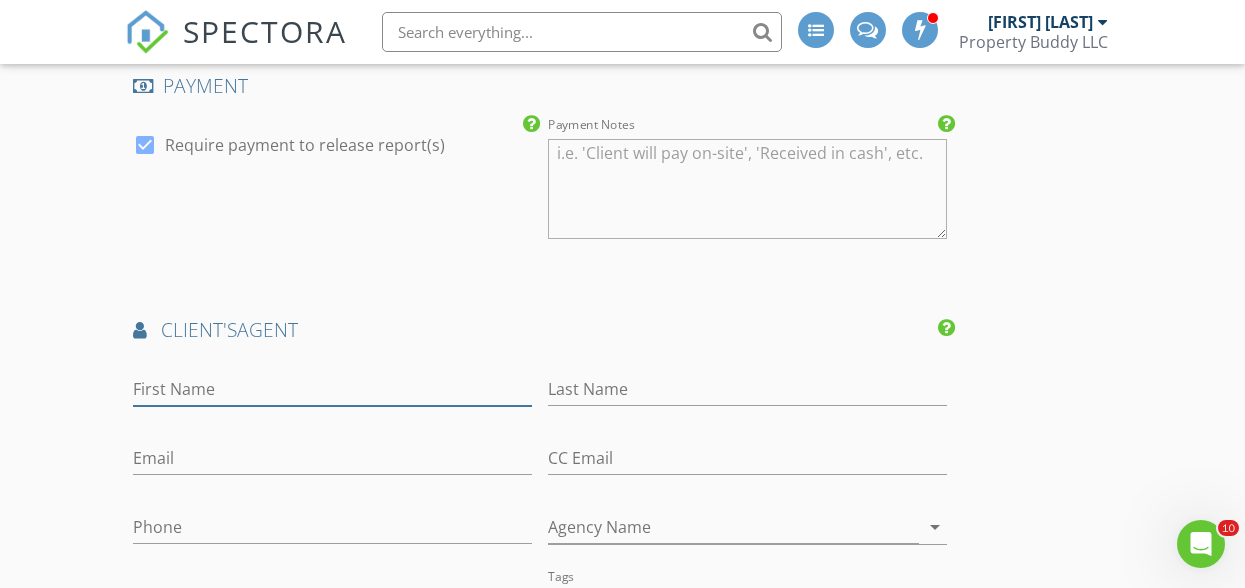 click on "First Name" at bounding box center [332, 389] 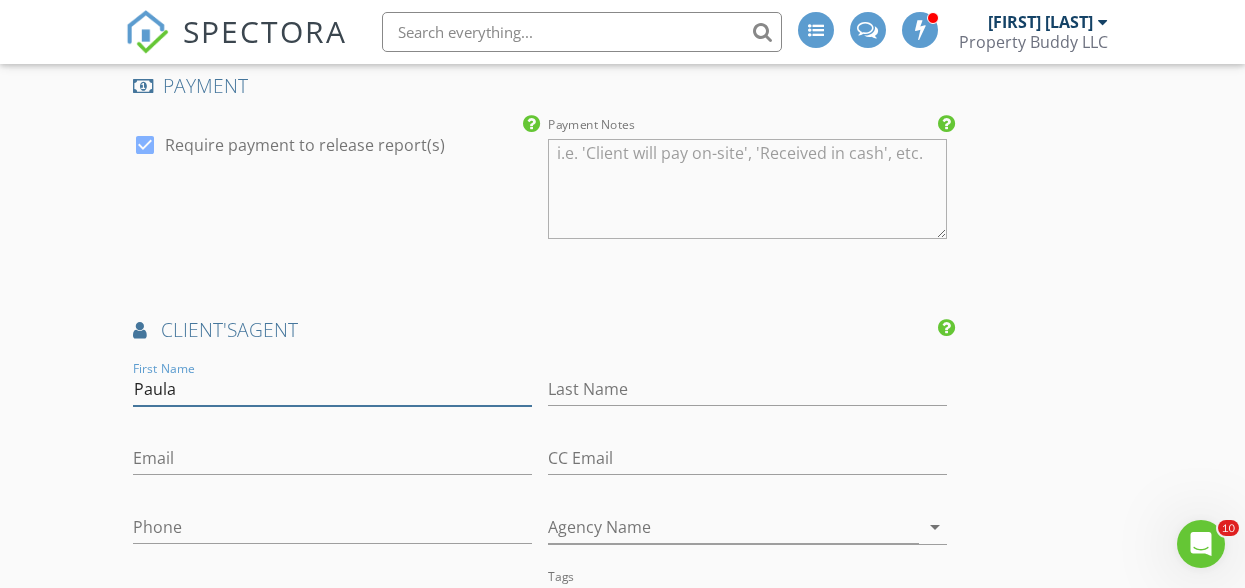 type on "Paula" 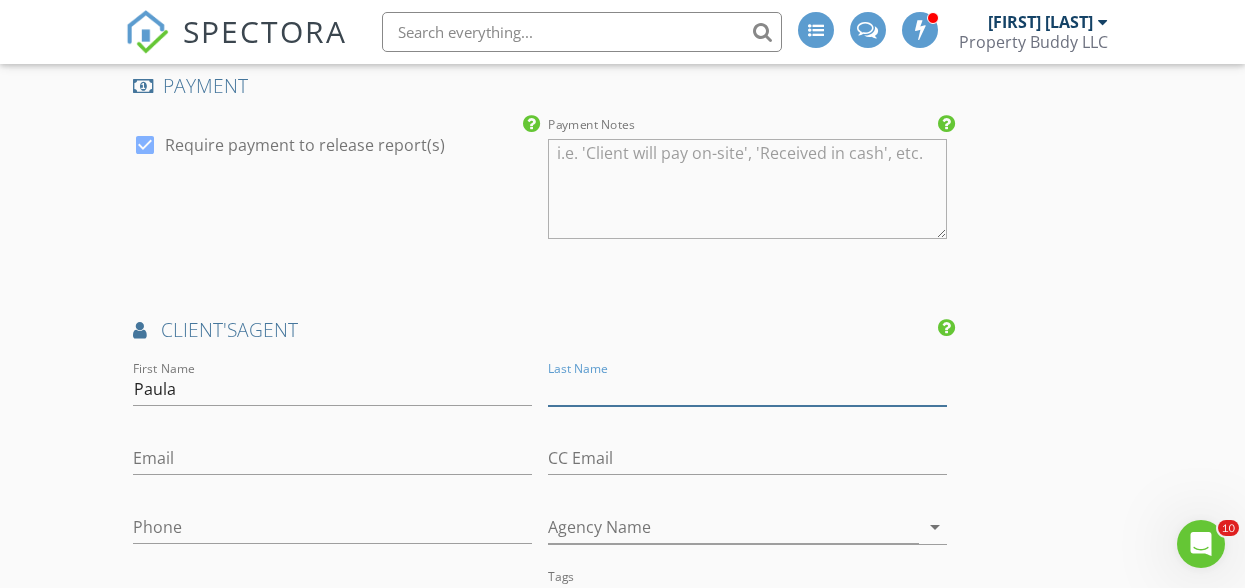 click on "Last Name" at bounding box center [747, 389] 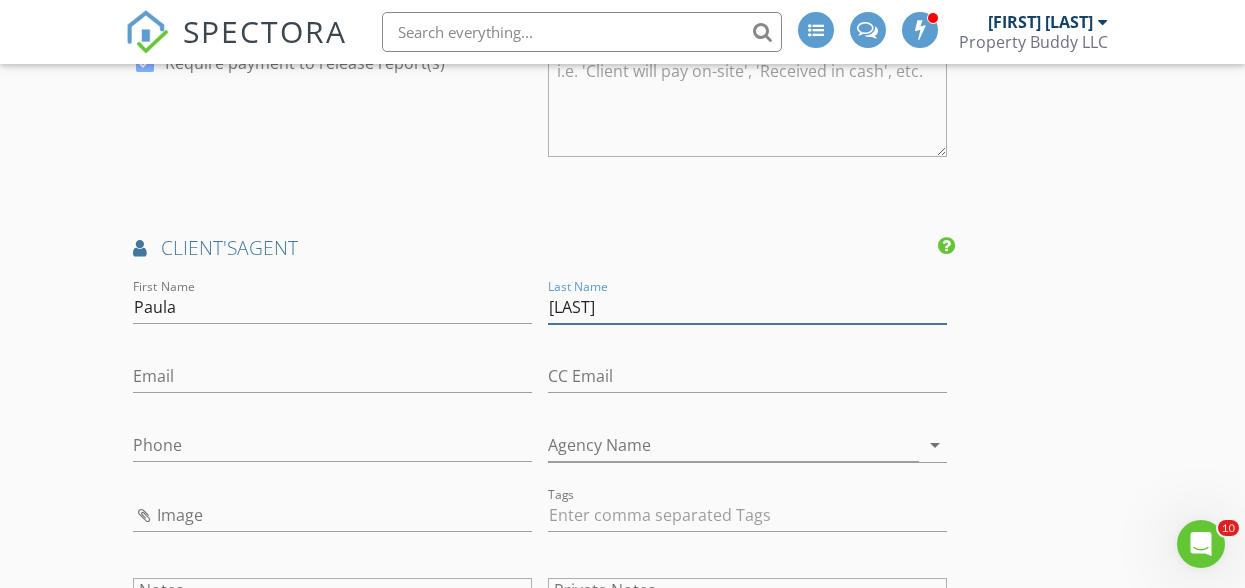 scroll, scrollTop: 3057, scrollLeft: 0, axis: vertical 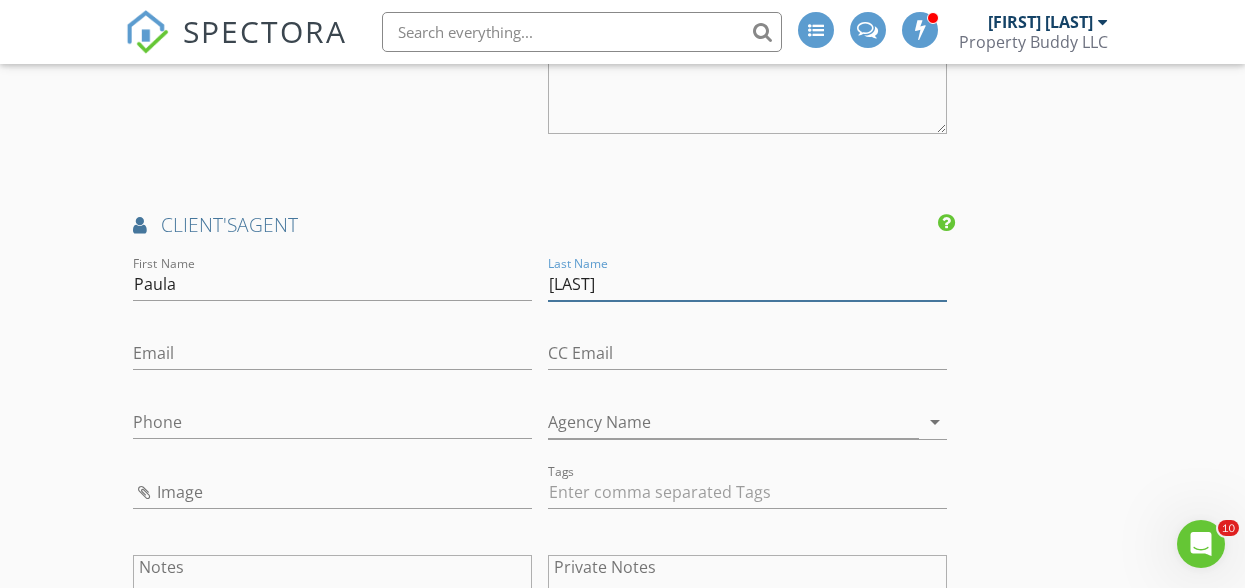 type on "Harnish" 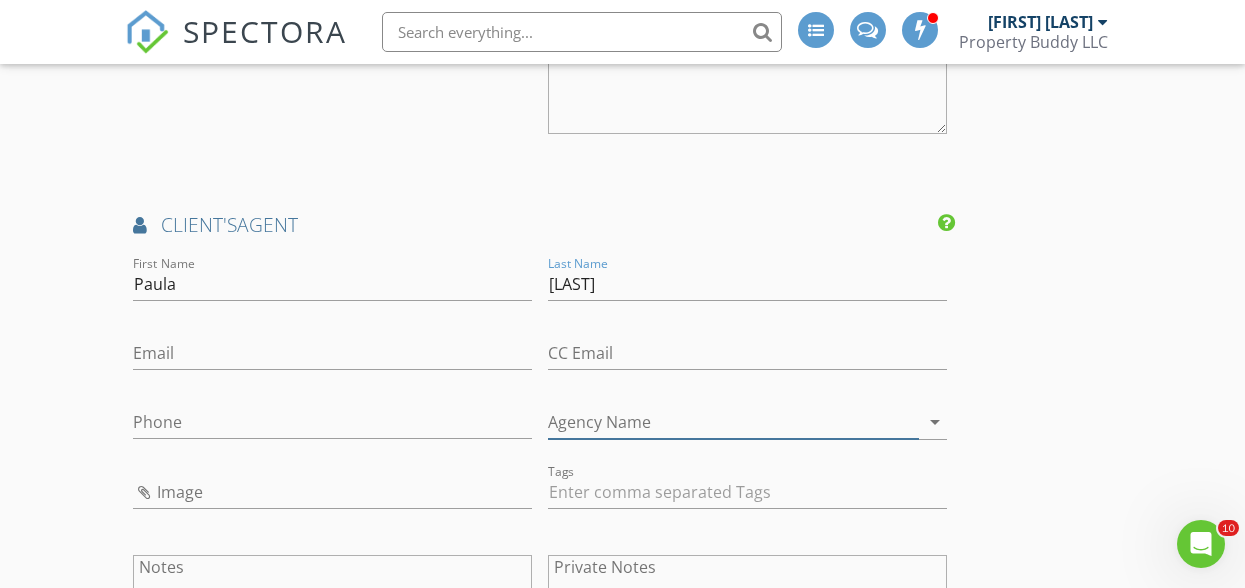 click on "Agency Name" at bounding box center [733, 422] 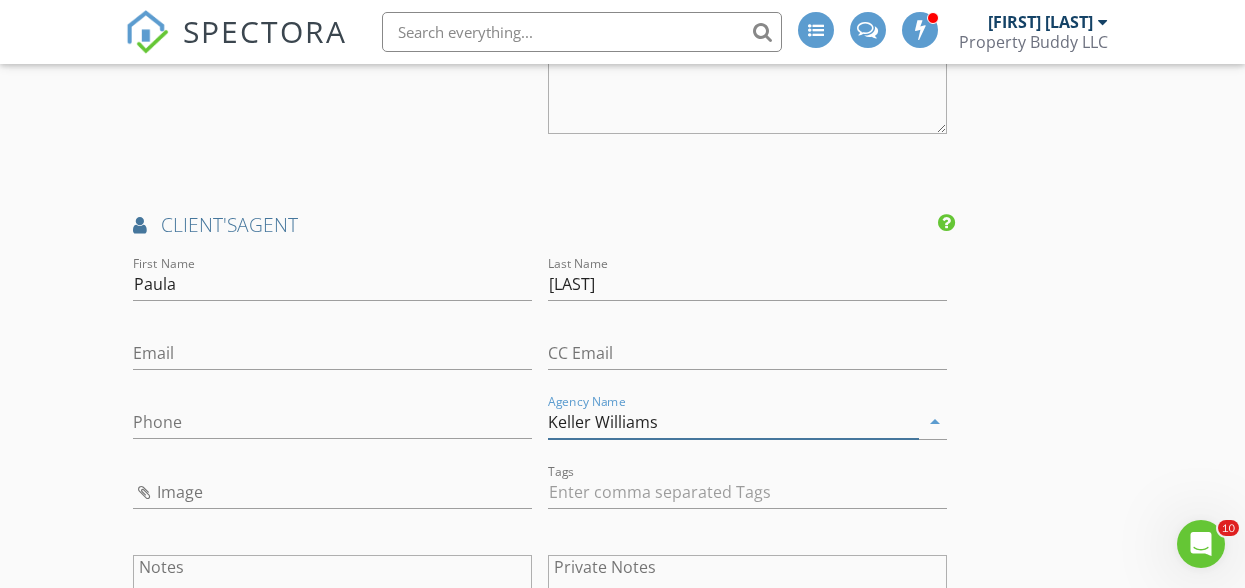 type on "Keller Williams" 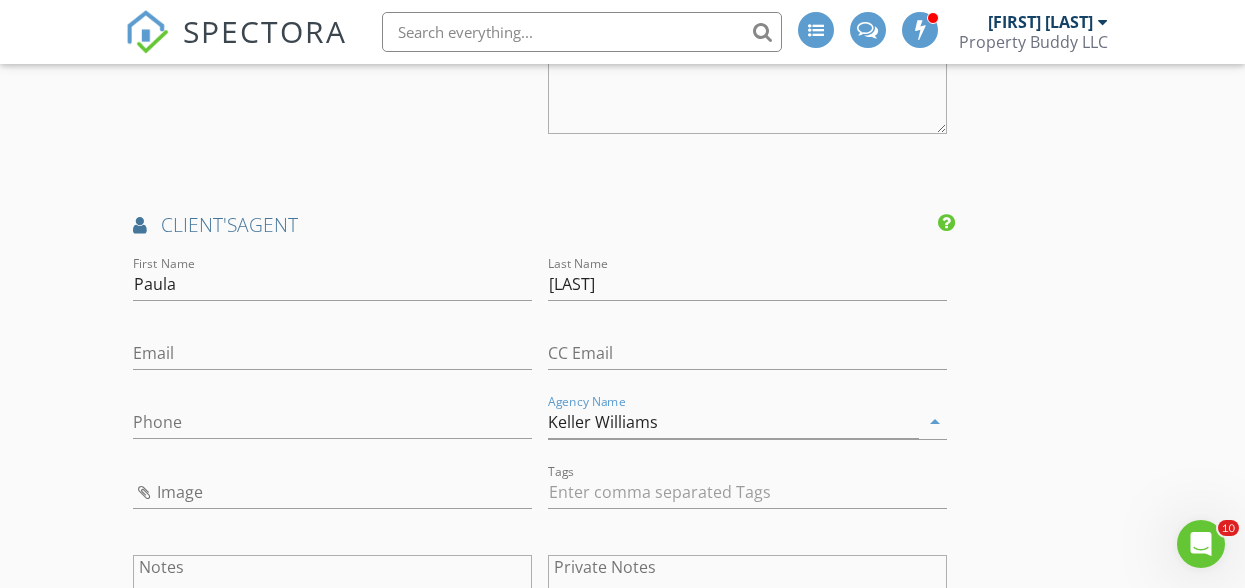 click on "Phone" at bounding box center (332, 426) 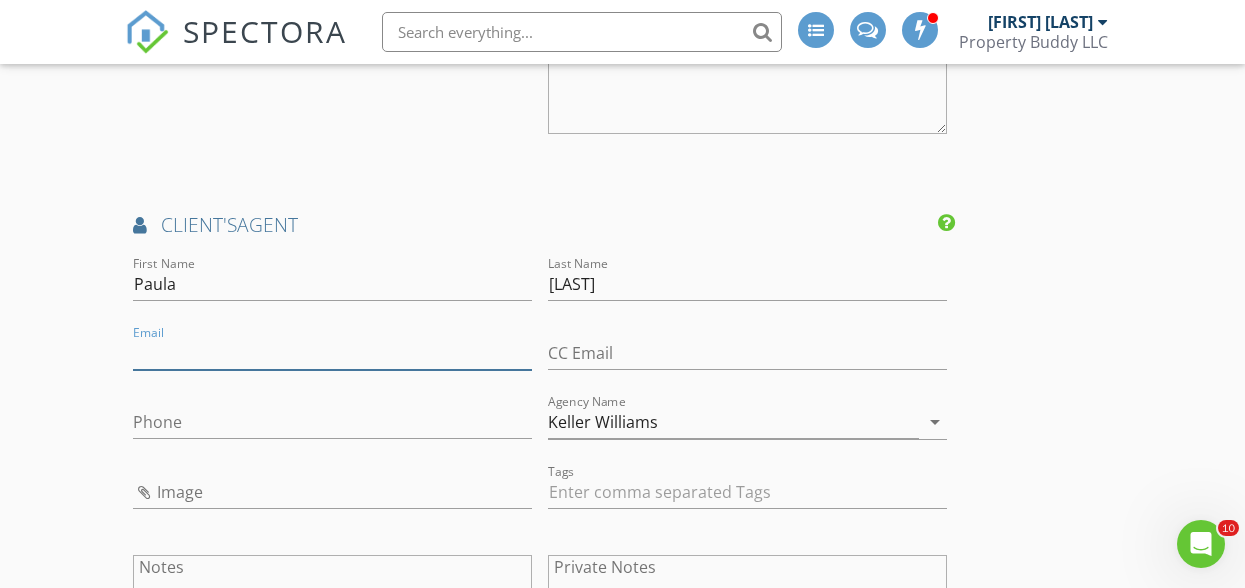 click on "Email" at bounding box center [332, 353] 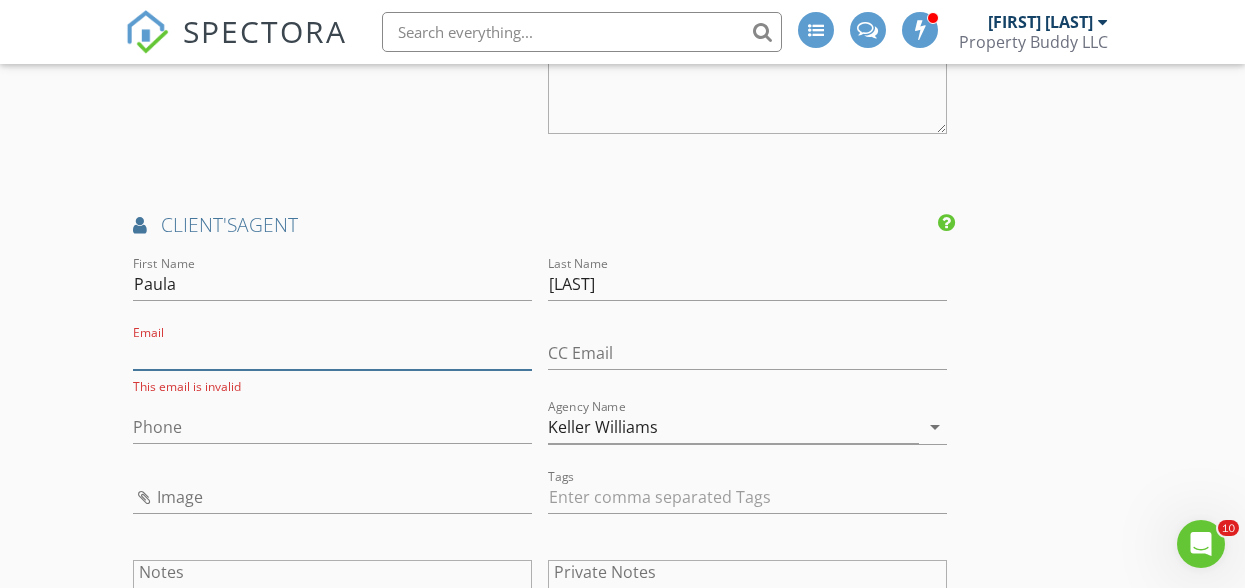 click on "Email" at bounding box center (332, 353) 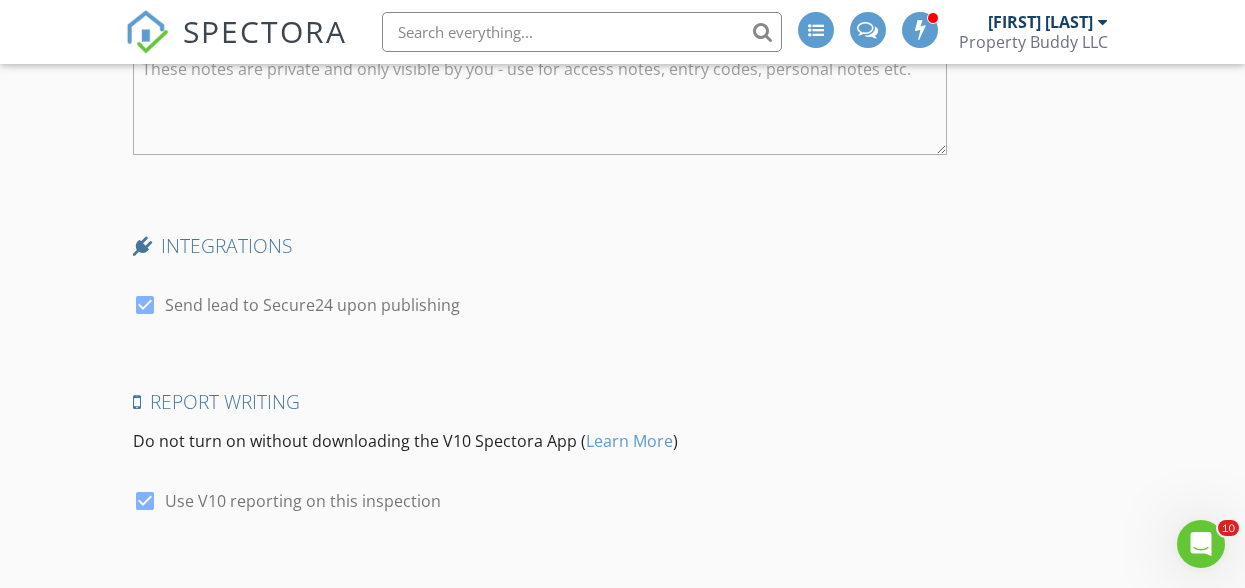 scroll, scrollTop: 4351, scrollLeft: 0, axis: vertical 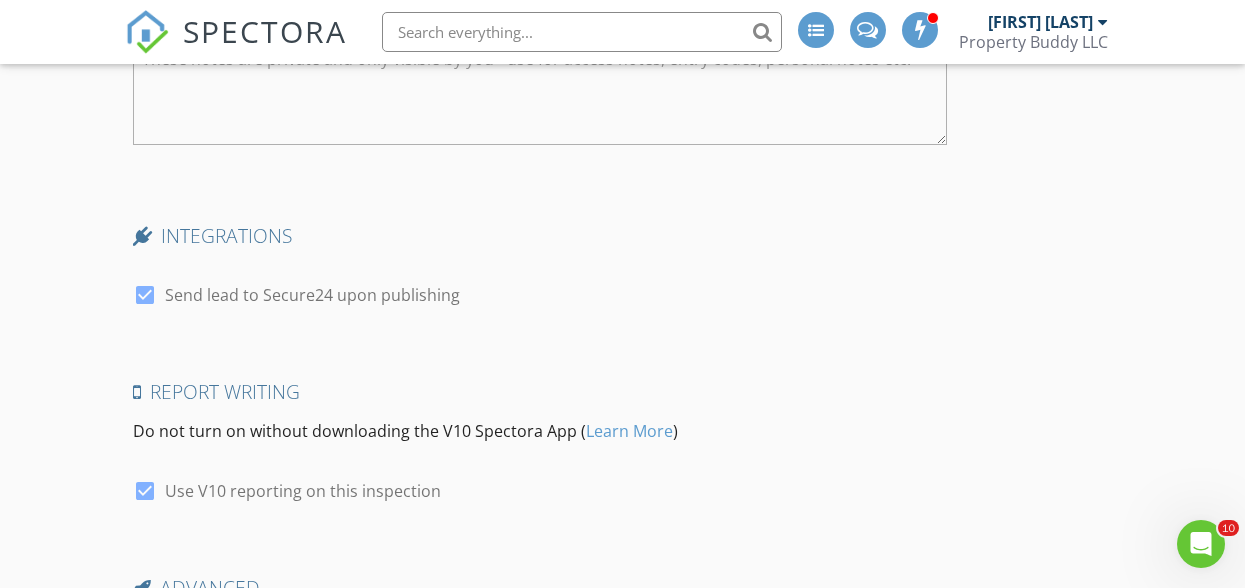 type on "pharnish@kw.com" 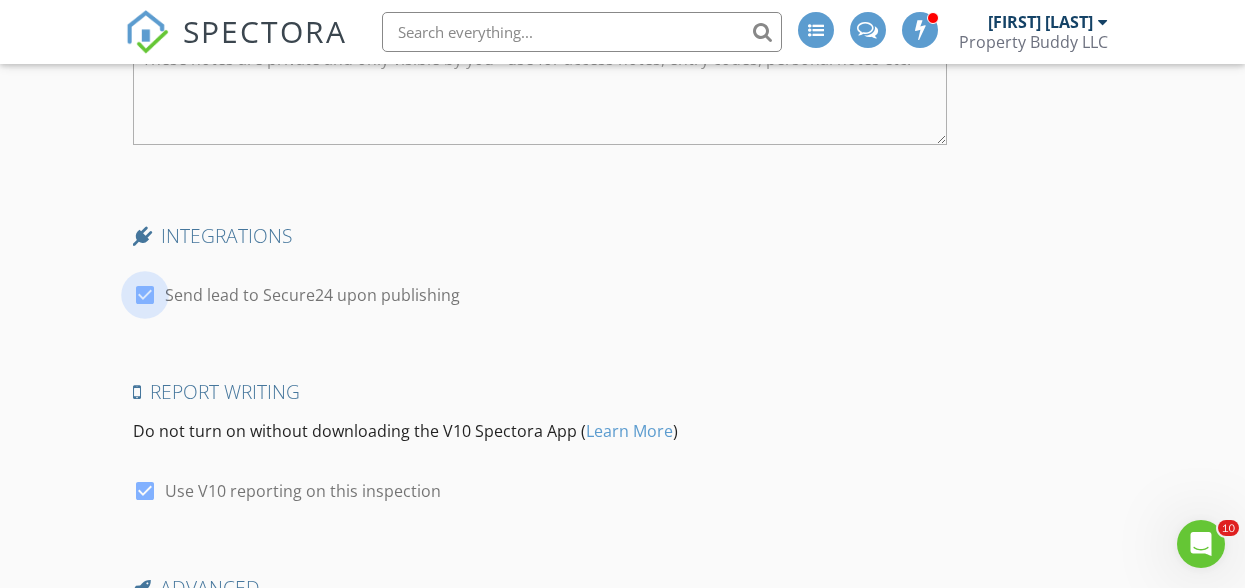 click at bounding box center (145, 295) 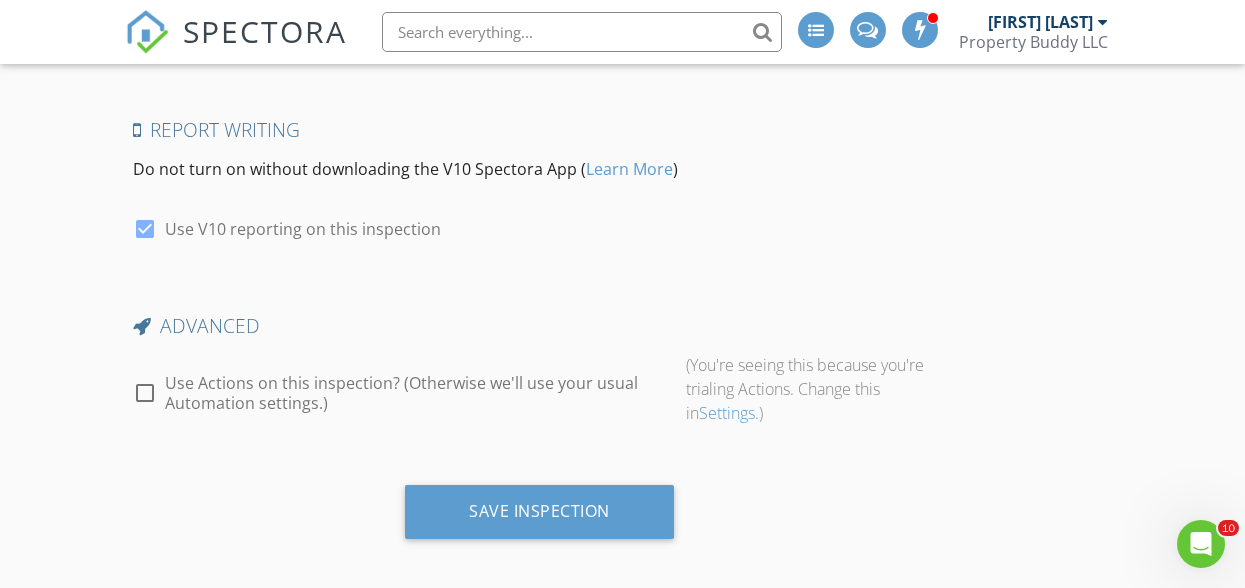 scroll, scrollTop: 4615, scrollLeft: 0, axis: vertical 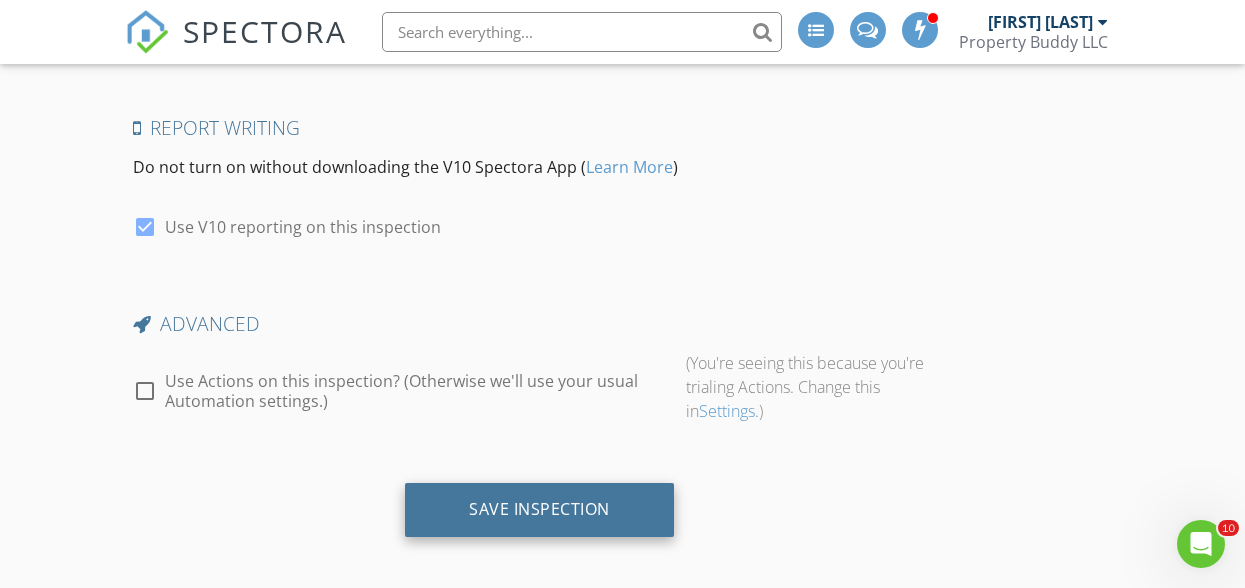 click on "Save Inspection" at bounding box center (539, 509) 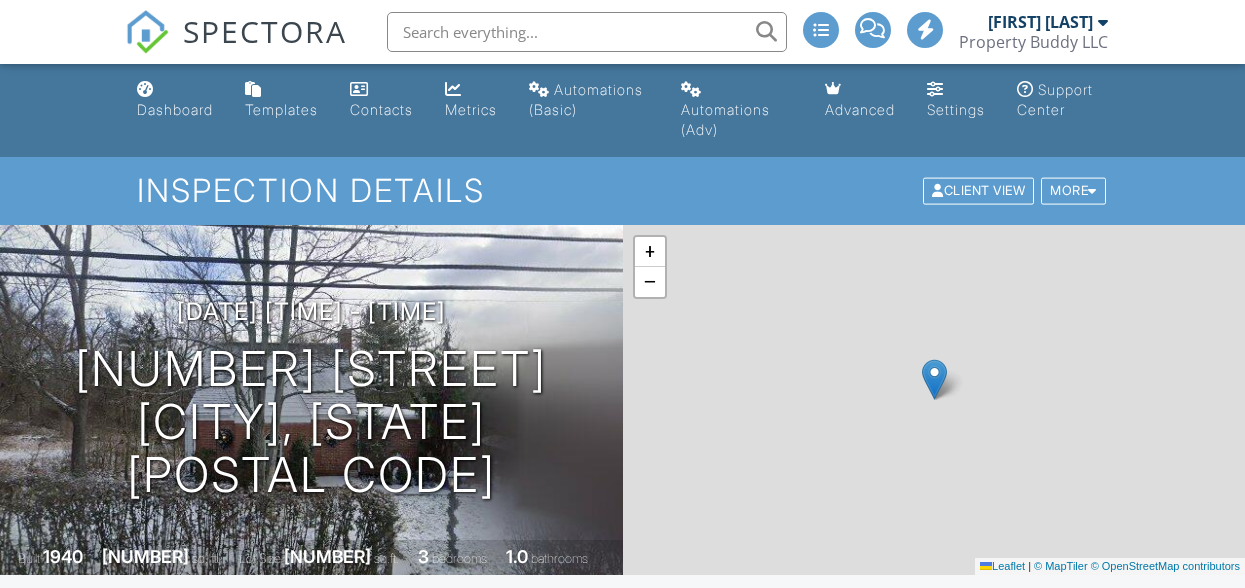 scroll, scrollTop: 0, scrollLeft: 0, axis: both 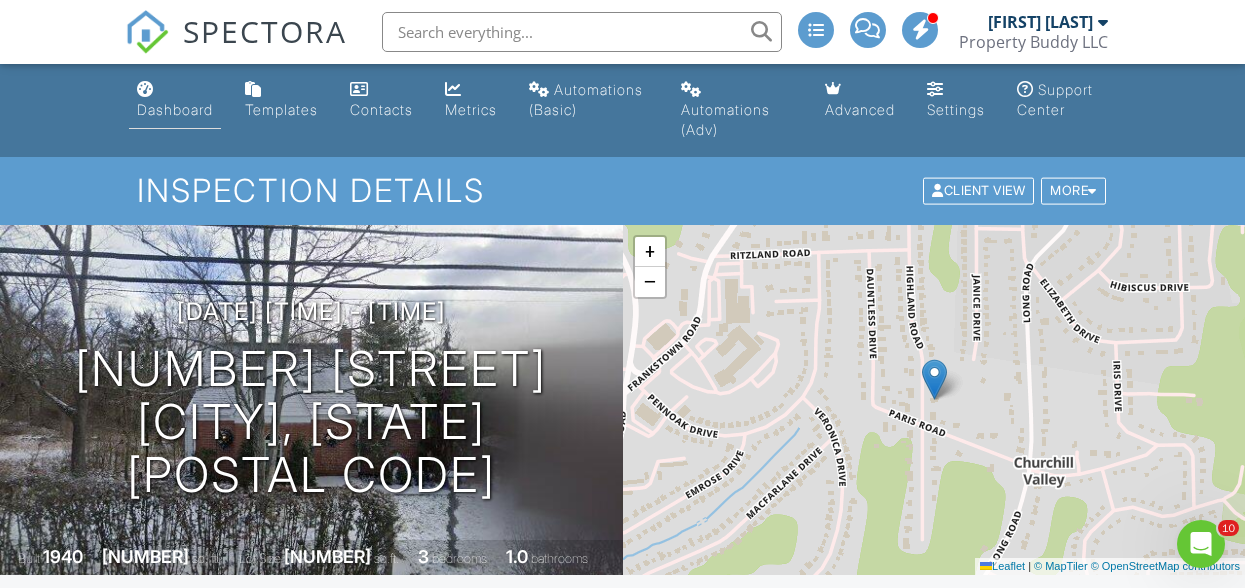 click on "Dashboard" at bounding box center [175, 109] 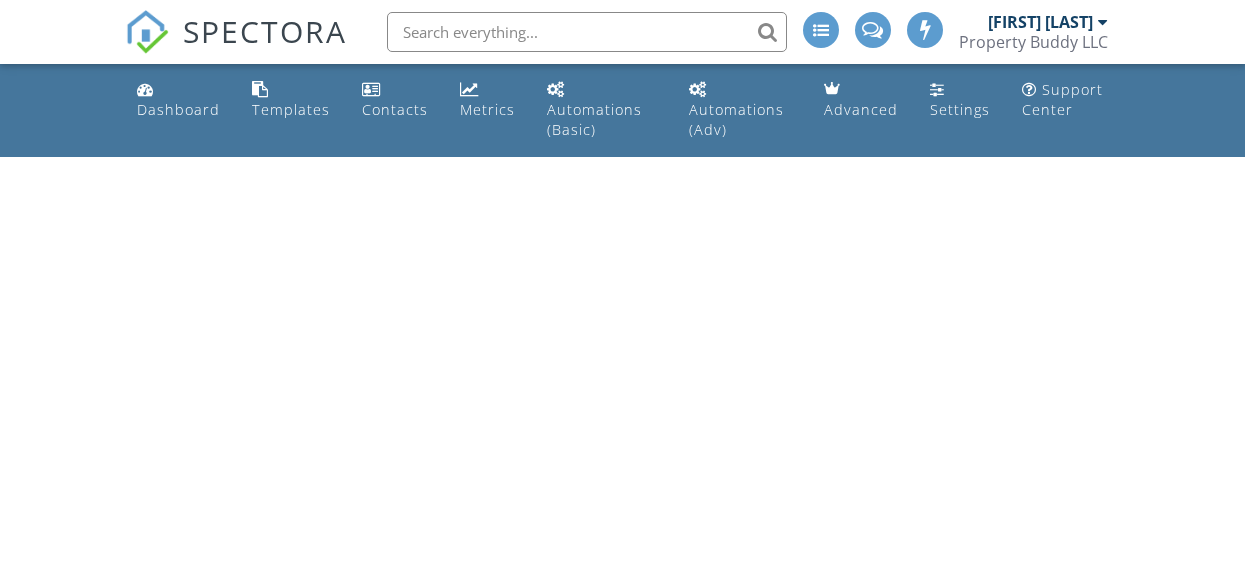 scroll, scrollTop: 0, scrollLeft: 0, axis: both 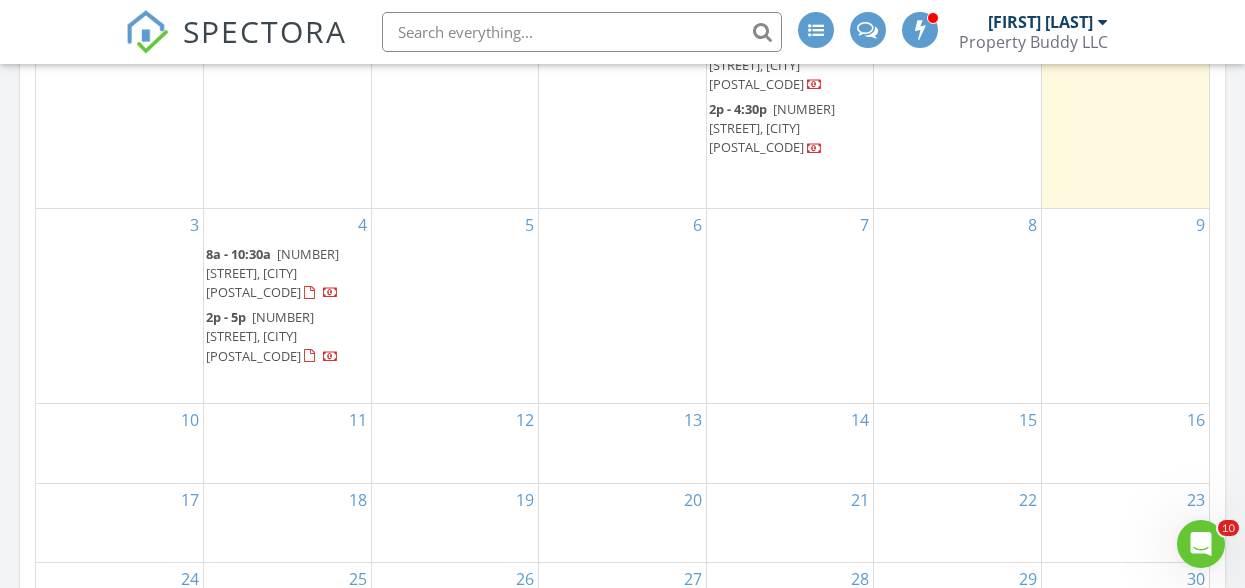 click on "328 W Brady St, Butler 16001" at bounding box center (260, 336) 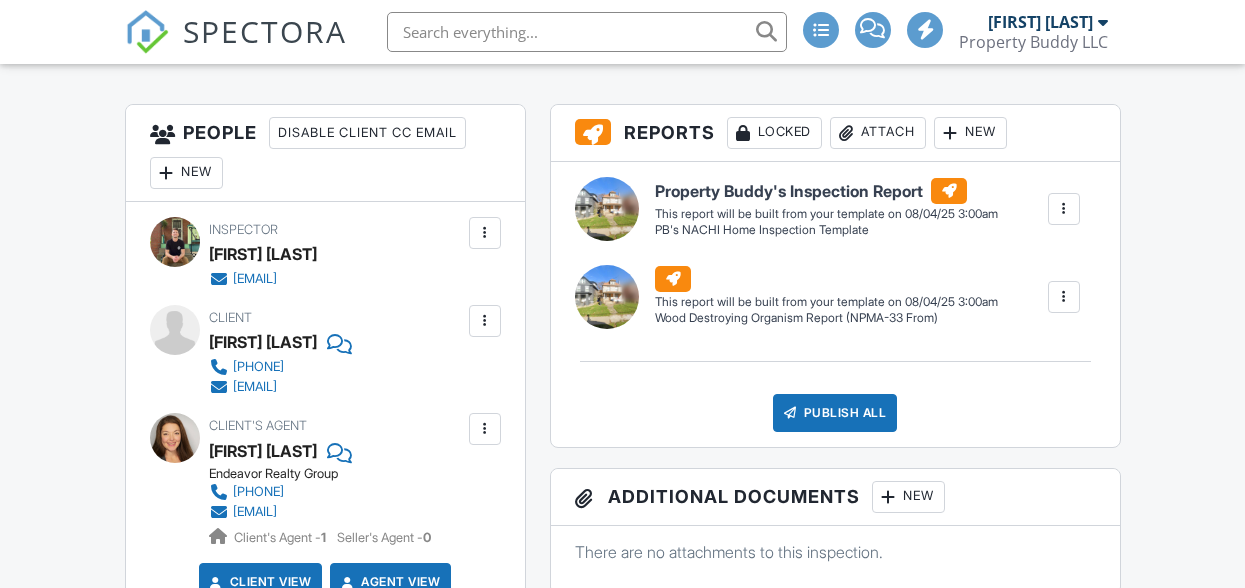 scroll, scrollTop: 602, scrollLeft: 0, axis: vertical 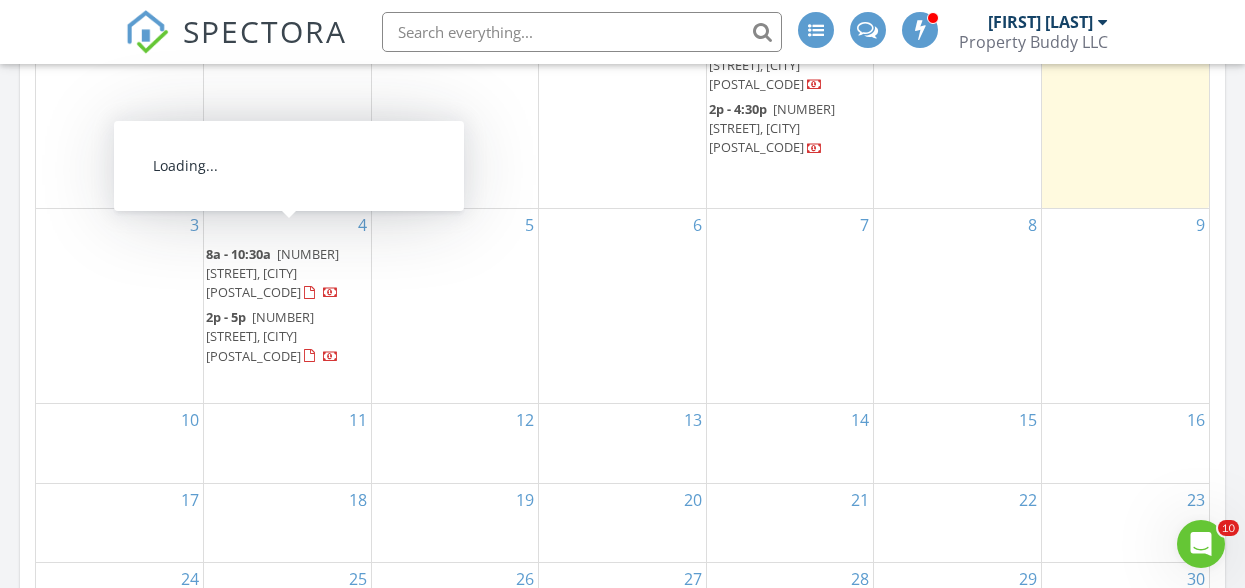 click on "371 Highland Rd, Pittsburgh 15235" at bounding box center [272, 273] 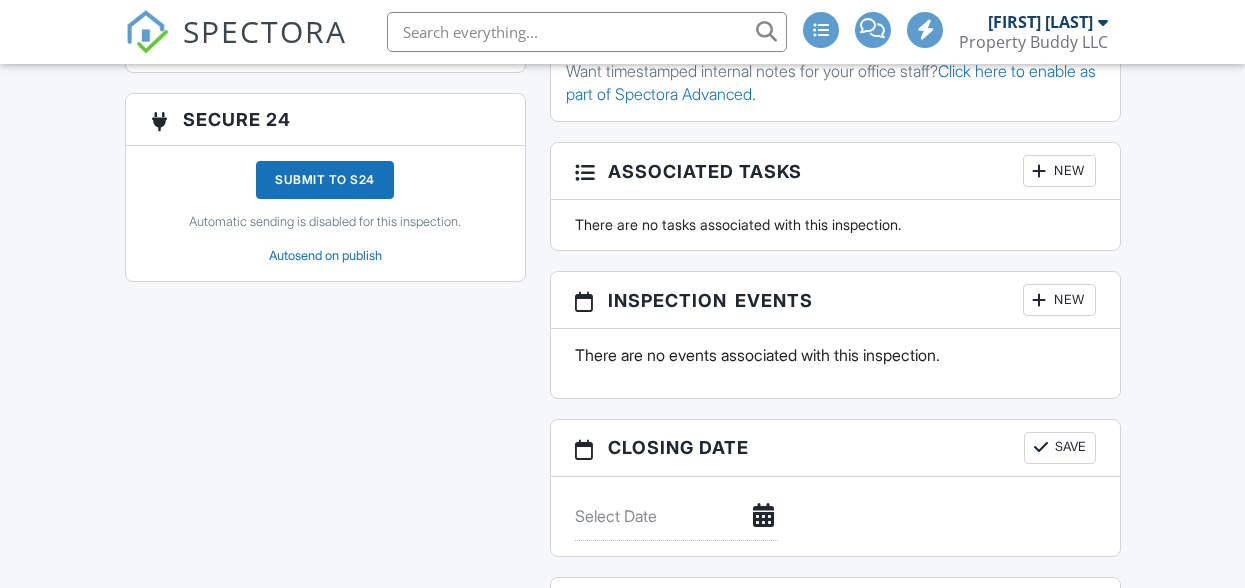 scroll, scrollTop: 2299, scrollLeft: 0, axis: vertical 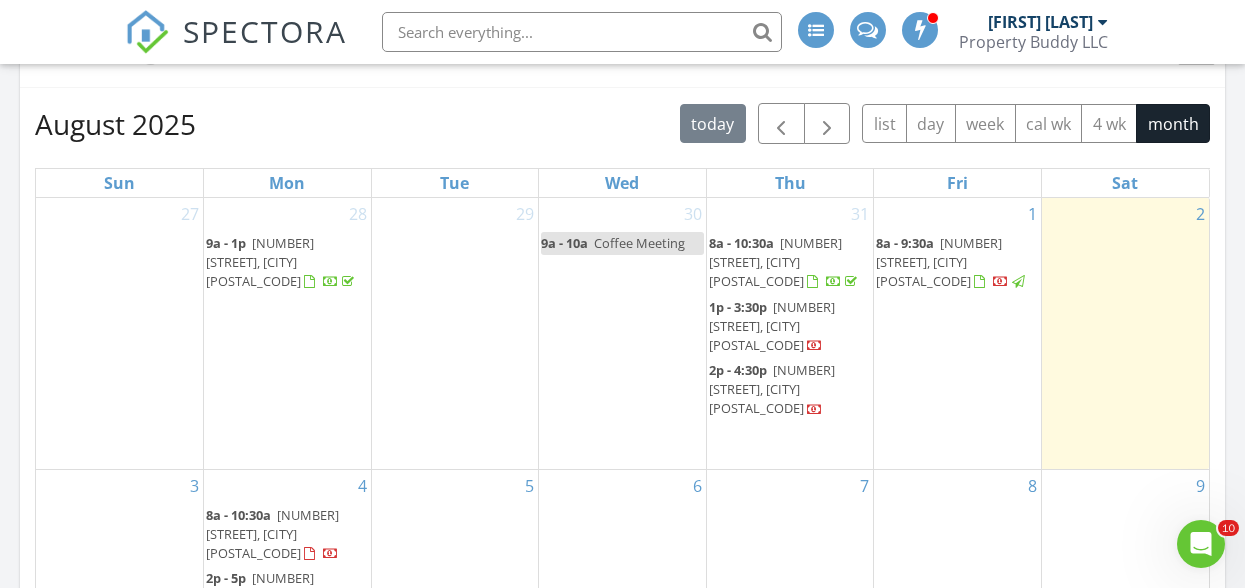 click on "104 Maria Ln, Monroeville 15146" at bounding box center [772, 326] 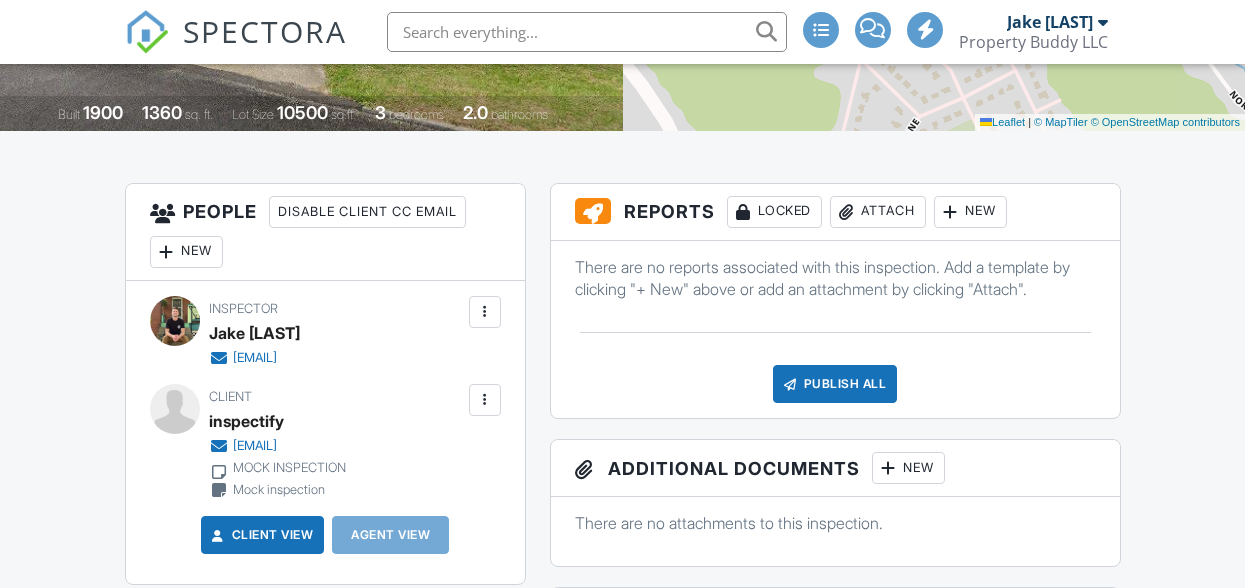 scroll, scrollTop: 687, scrollLeft: 0, axis: vertical 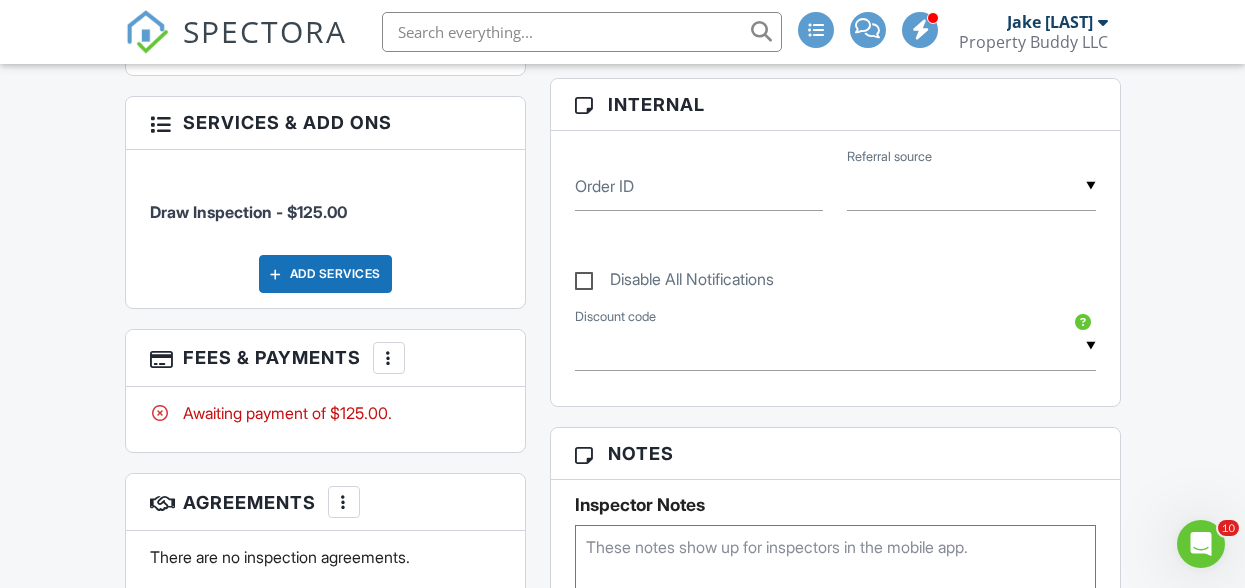 click on "More" at bounding box center (389, 358) 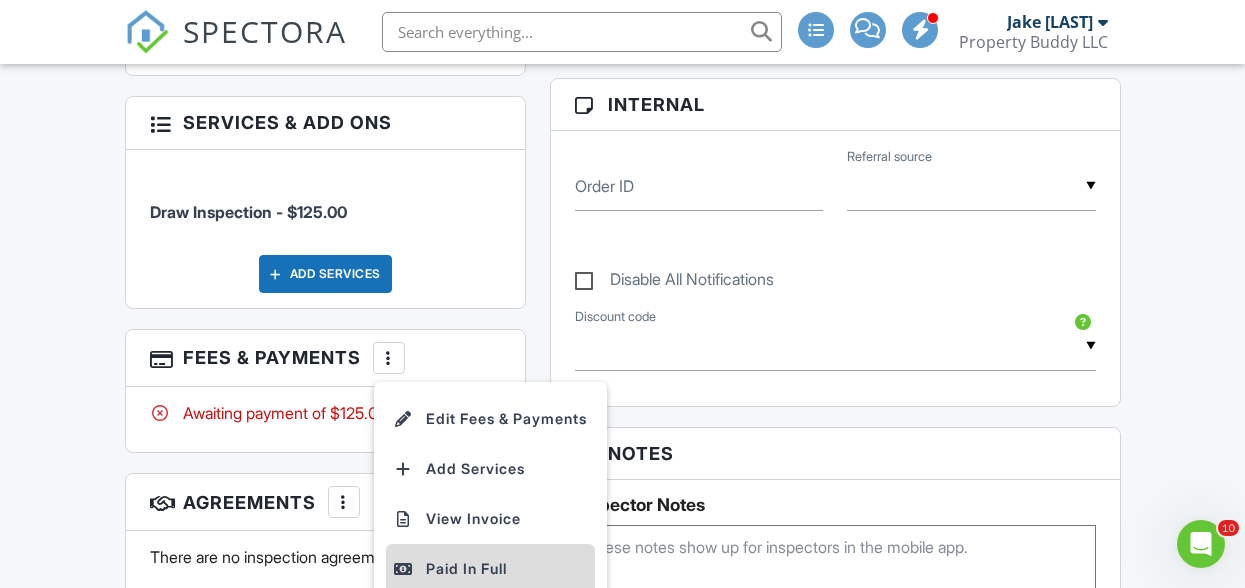 click on "Paid In Full" at bounding box center [490, 569] 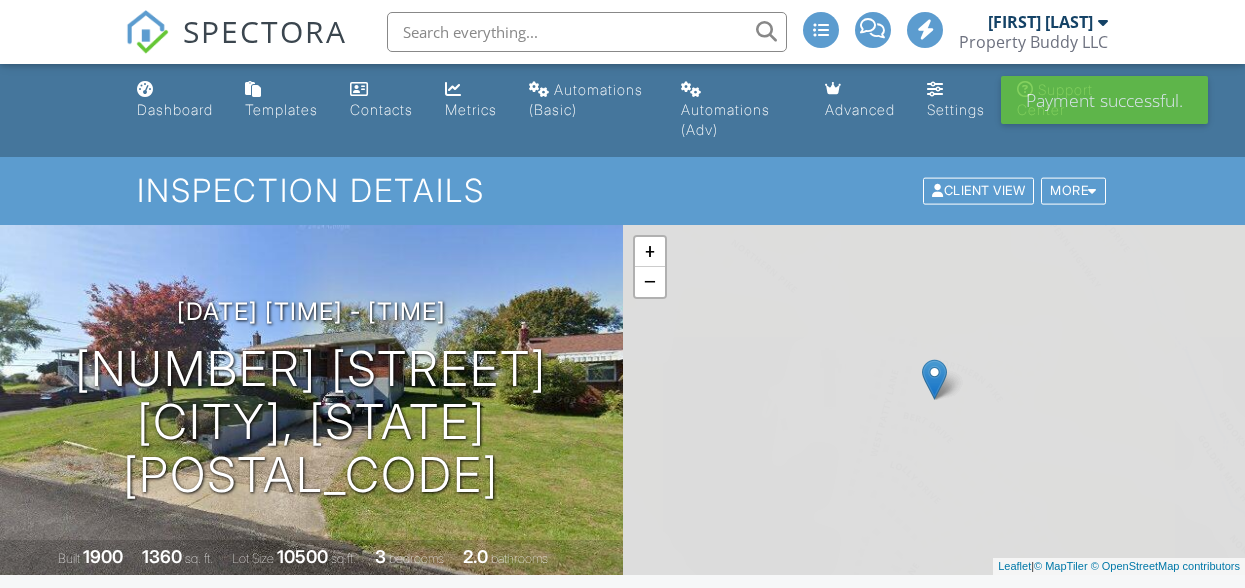 scroll, scrollTop: 0, scrollLeft: 0, axis: both 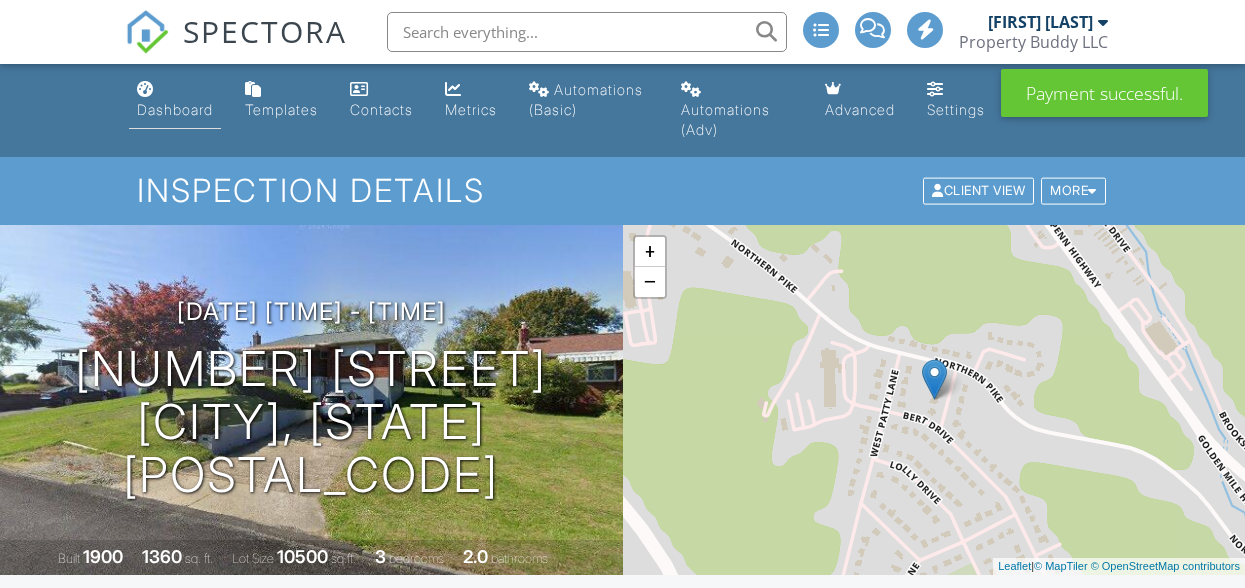 click on "Dashboard" at bounding box center (175, 109) 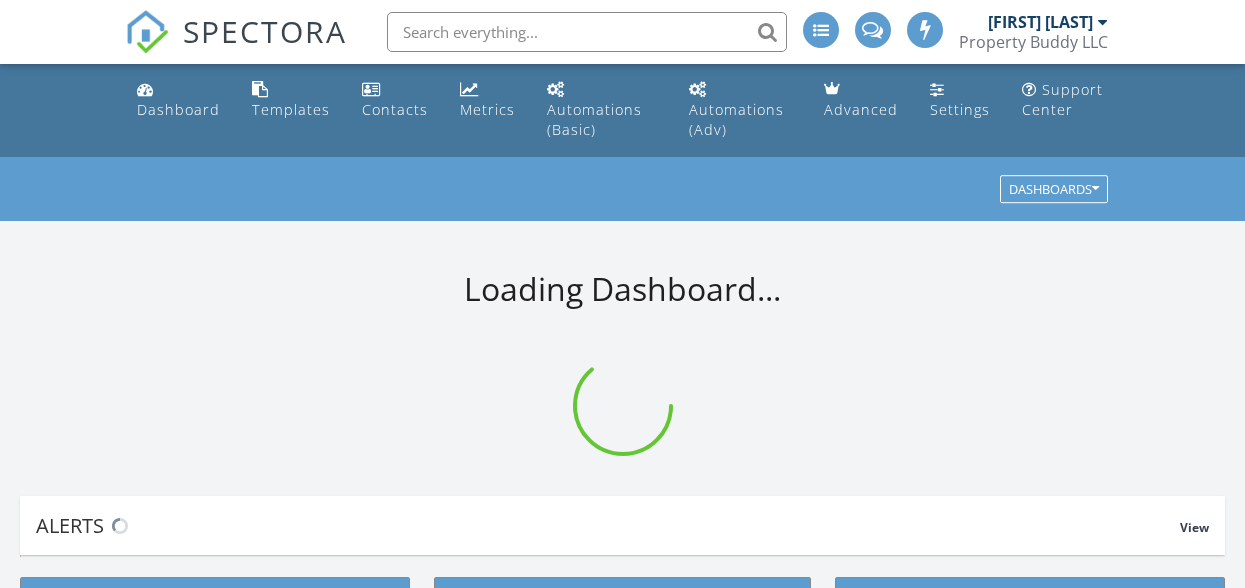 scroll, scrollTop: 0, scrollLeft: 0, axis: both 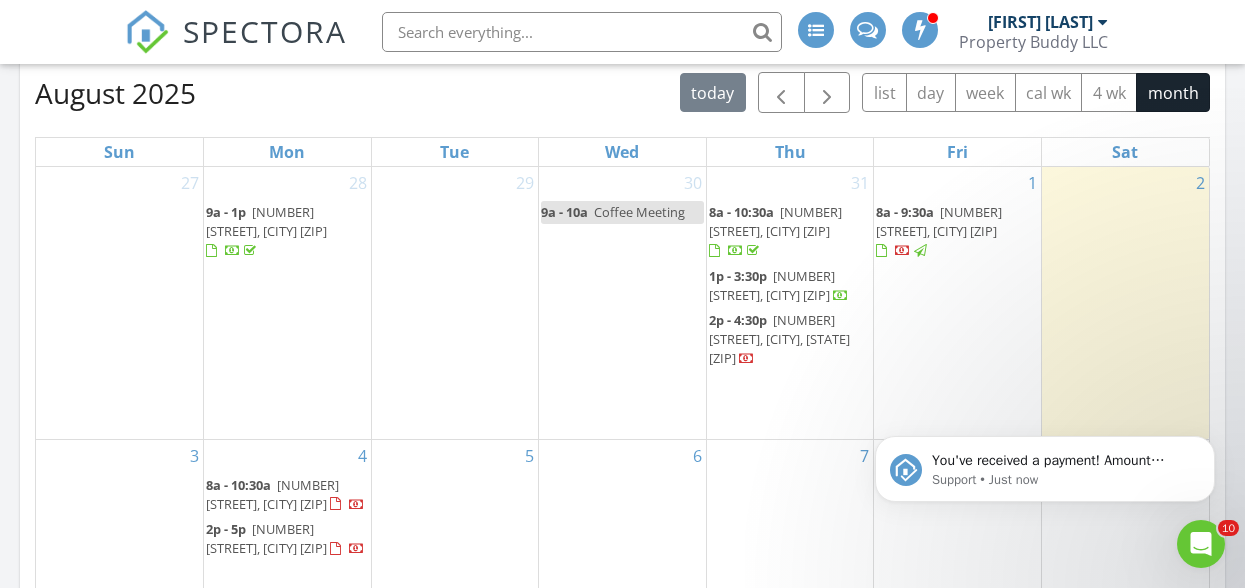 click on "588 Catskill Dr, Pittsburgh 15239" at bounding box center [779, 339] 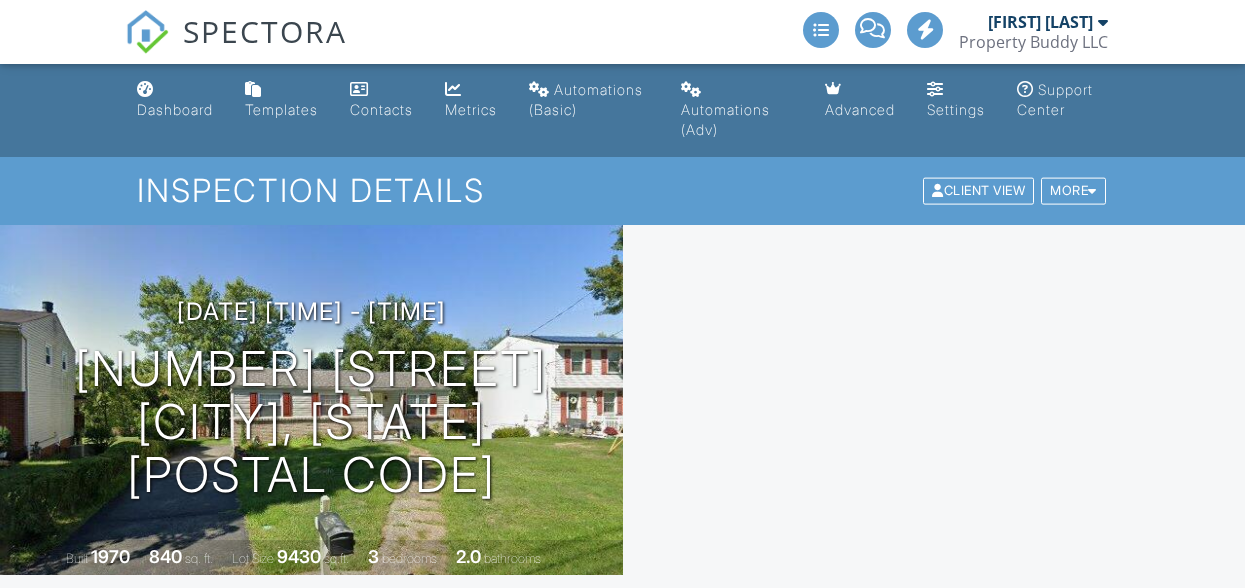 scroll, scrollTop: 0, scrollLeft: 0, axis: both 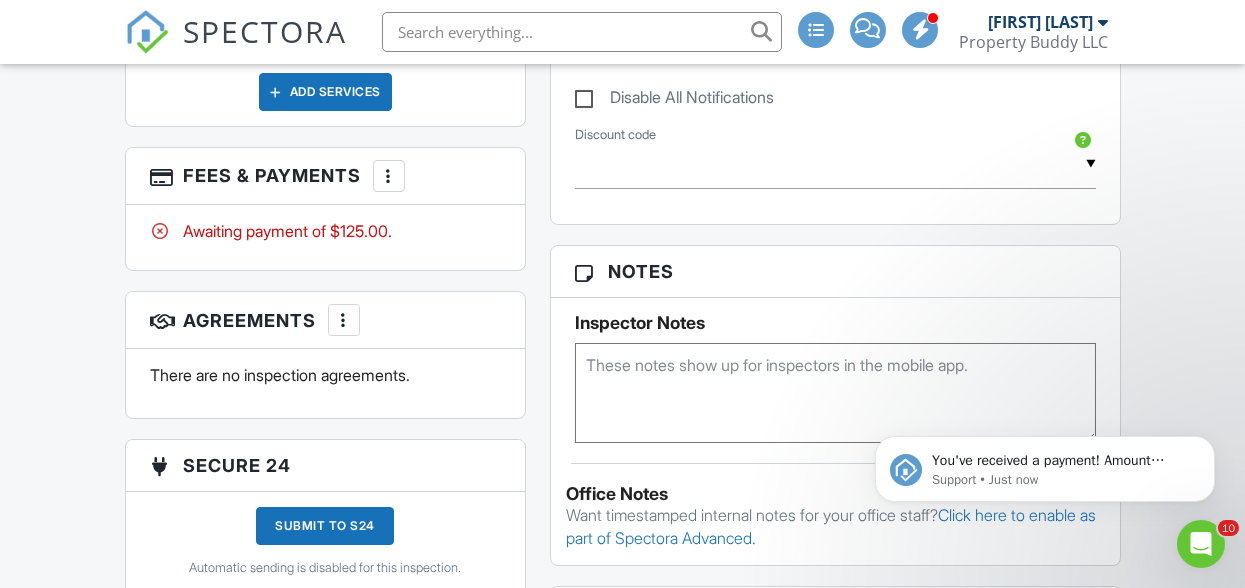 click at bounding box center (389, 176) 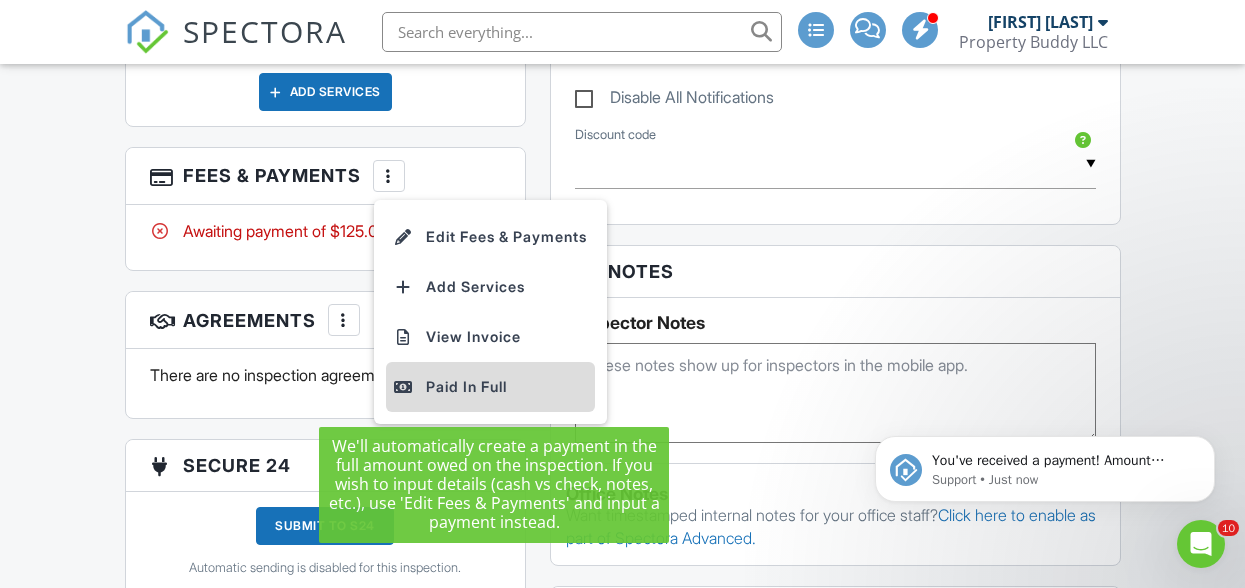 click on "Paid In Full" at bounding box center (490, 387) 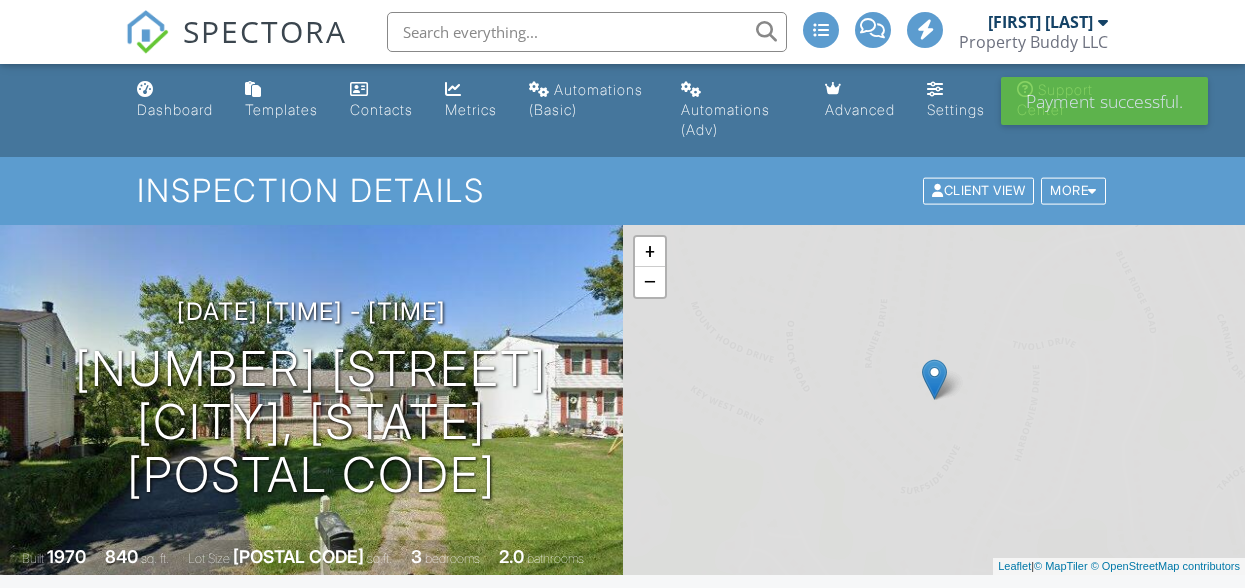 scroll, scrollTop: 0, scrollLeft: 0, axis: both 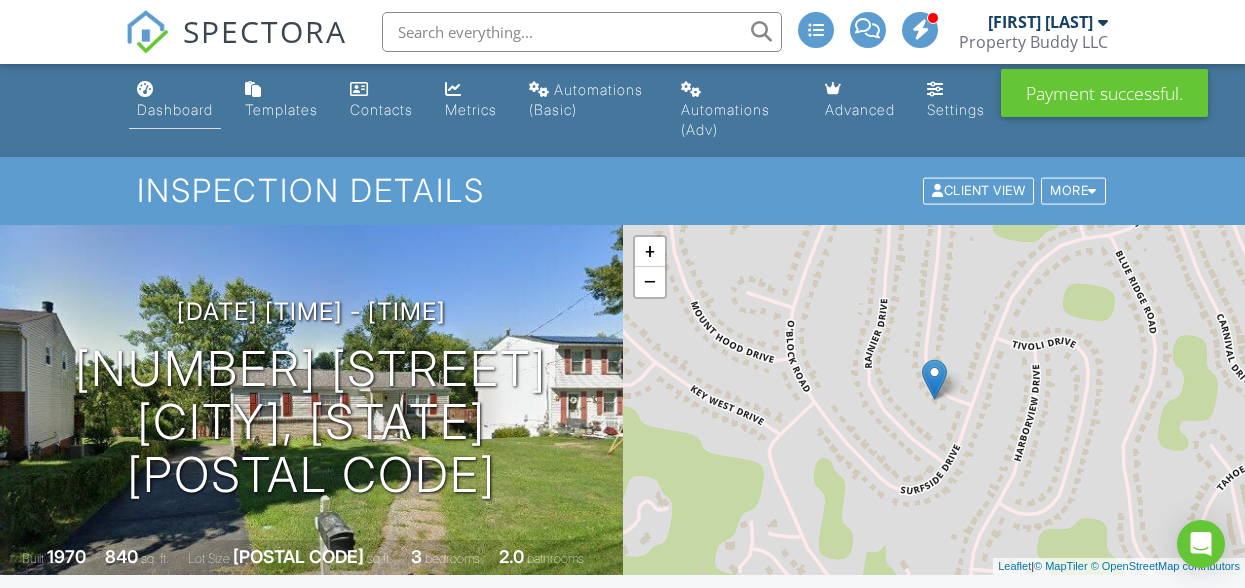 click on "Dashboard" at bounding box center (175, 100) 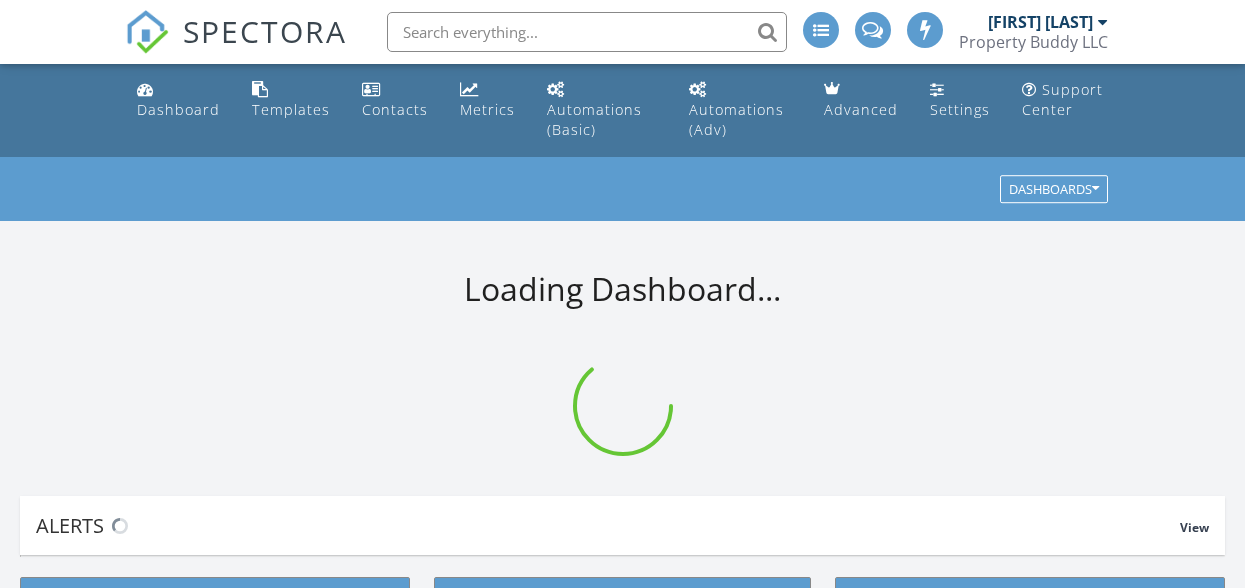 scroll, scrollTop: 0, scrollLeft: 0, axis: both 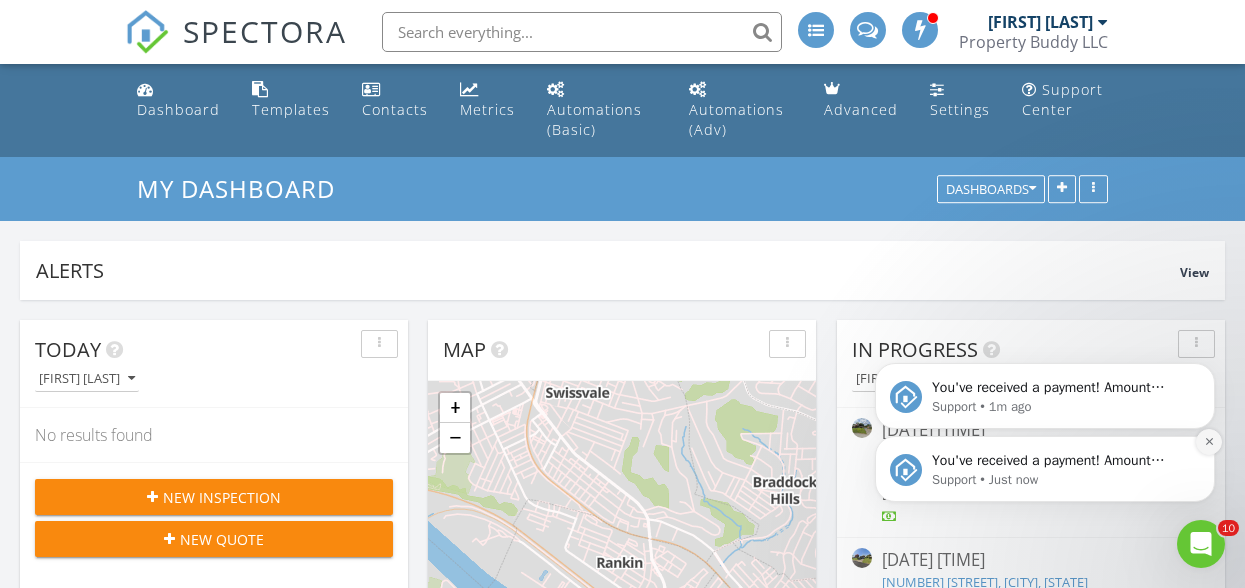 click 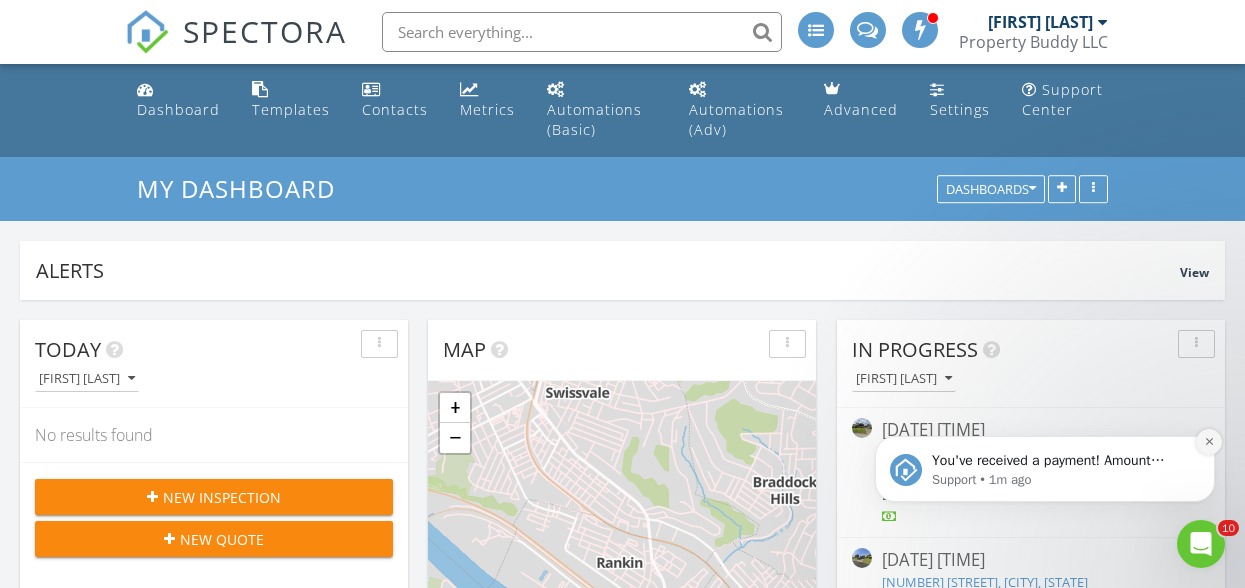 click 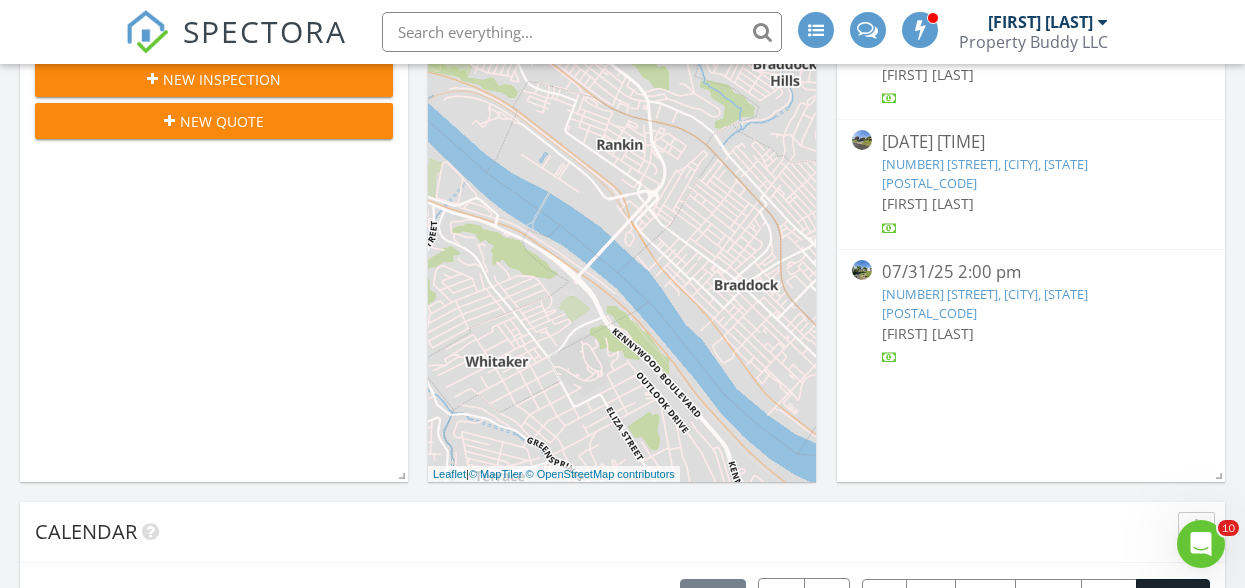 scroll, scrollTop: 0, scrollLeft: 0, axis: both 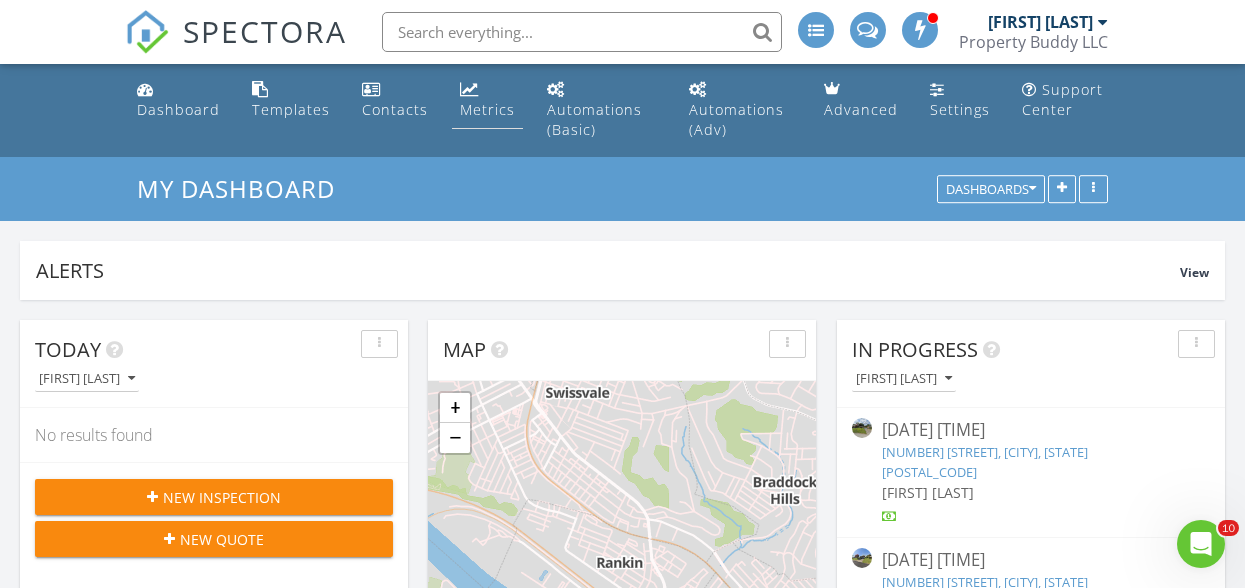 click on "Metrics" at bounding box center (487, 109) 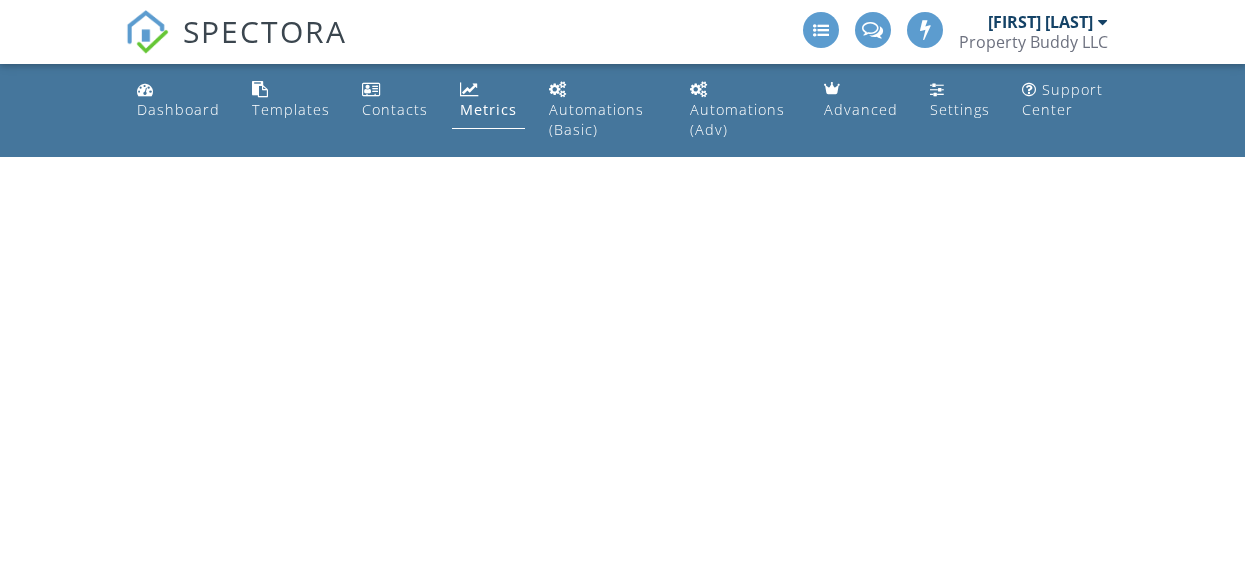 scroll, scrollTop: 0, scrollLeft: 0, axis: both 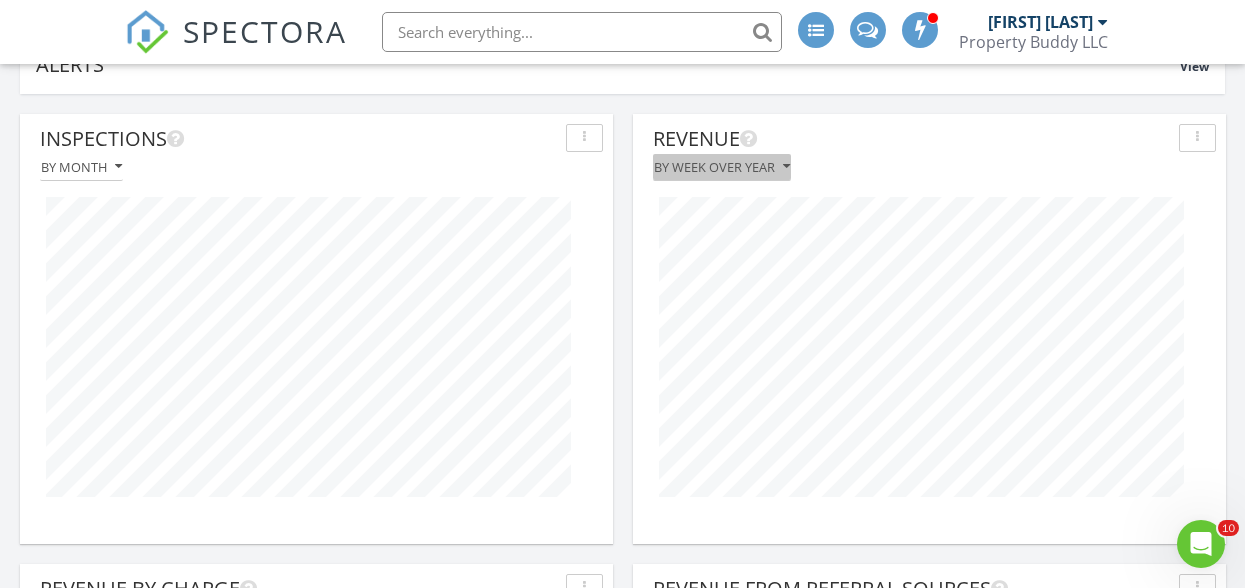 click at bounding box center [786, 167] 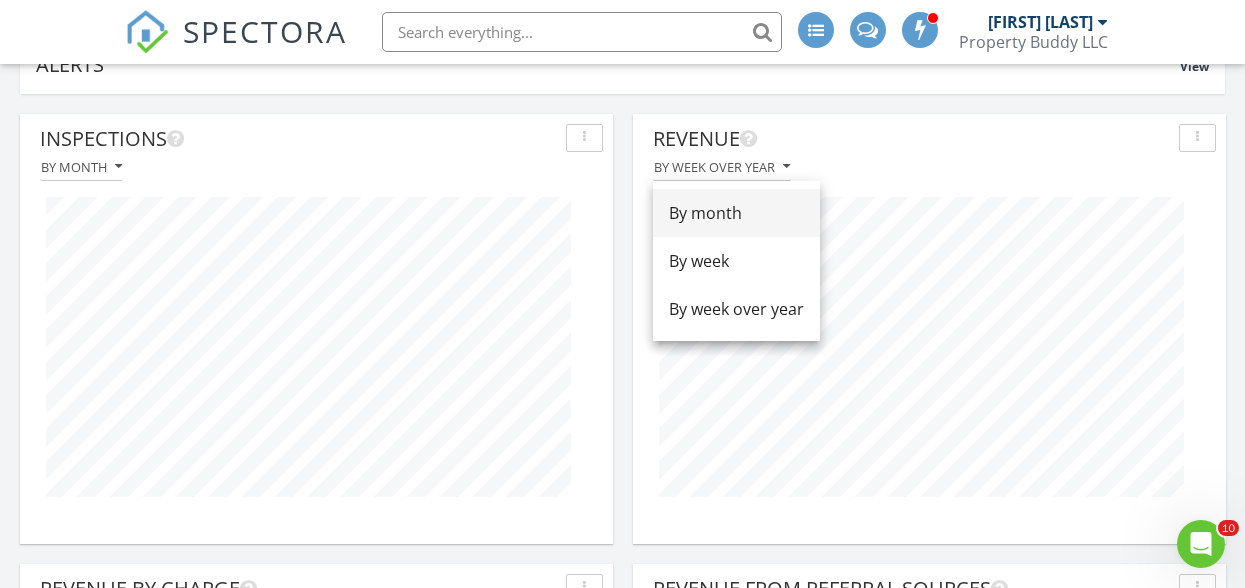 click on "By month" at bounding box center [736, 213] 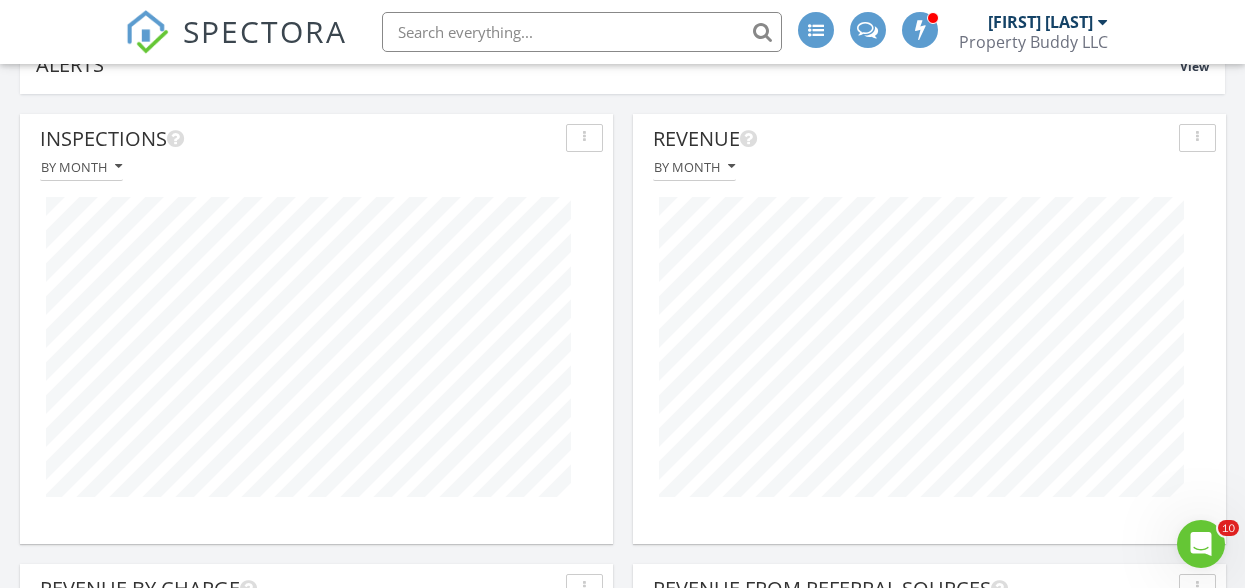 scroll, scrollTop: 999570, scrollLeft: 999407, axis: both 